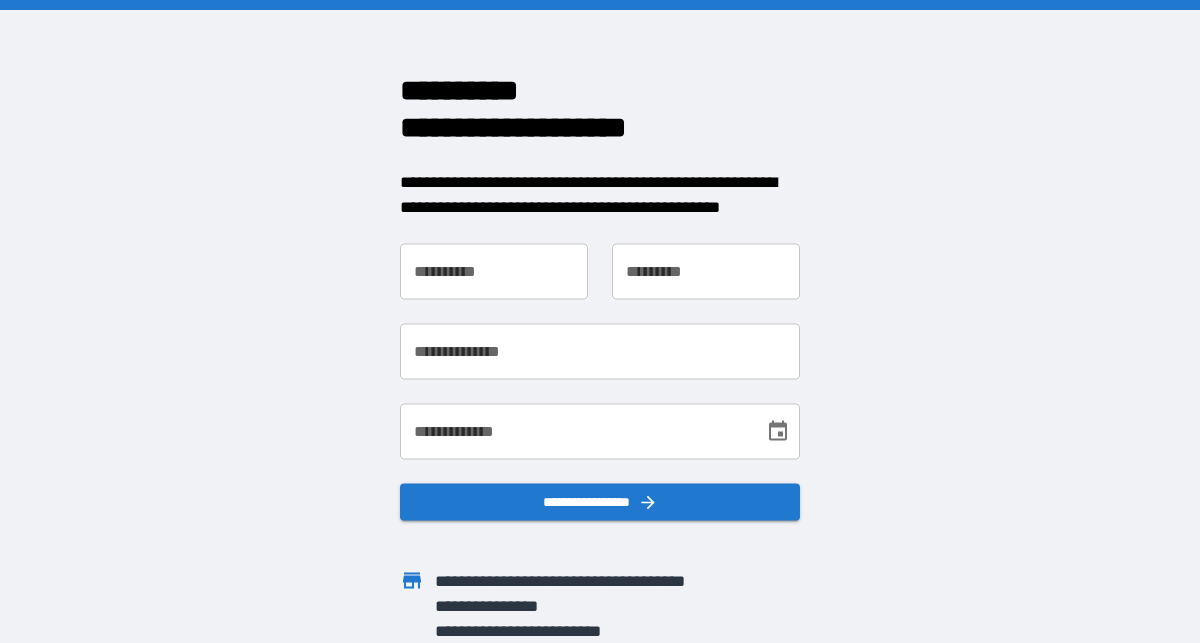 scroll, scrollTop: 0, scrollLeft: 0, axis: both 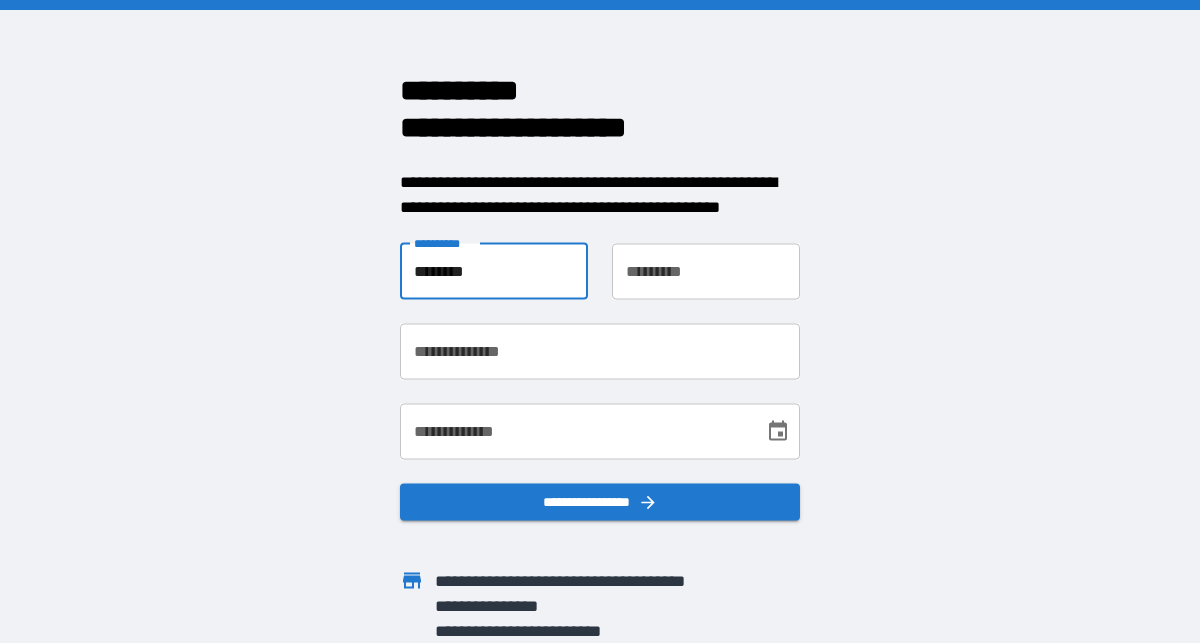 type on "********" 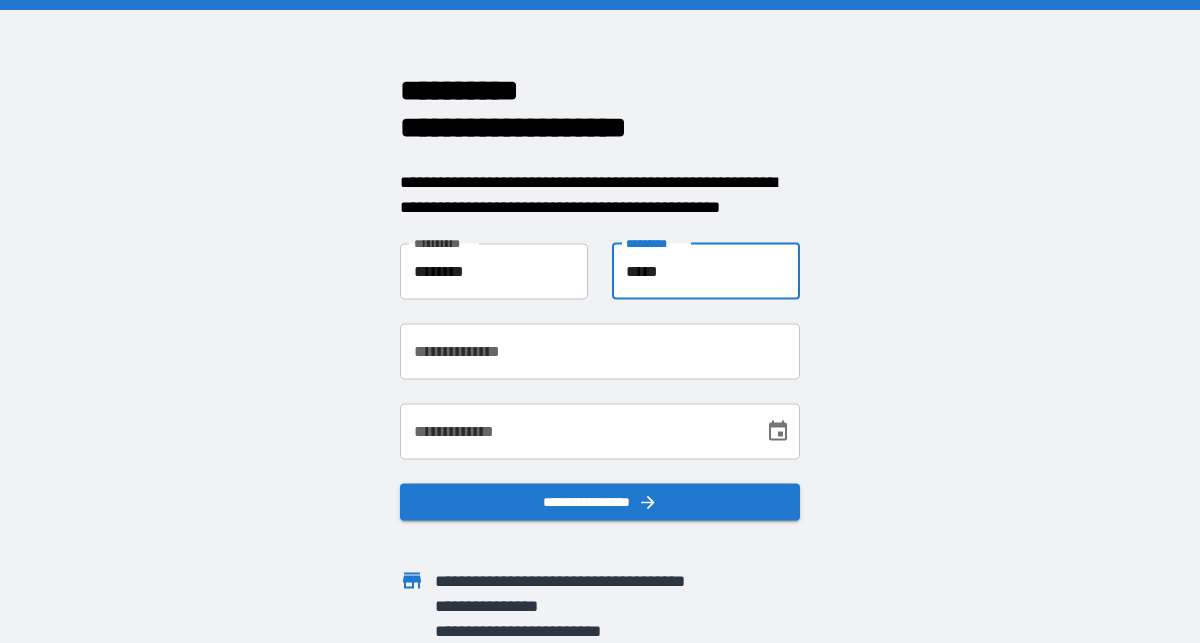 type on "*****" 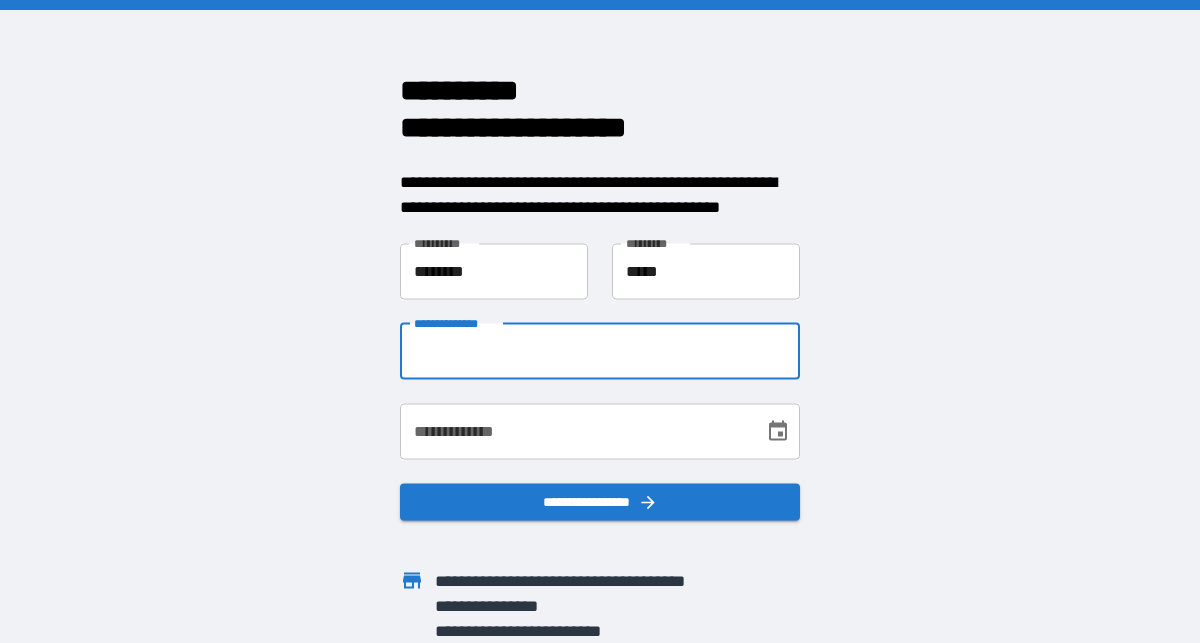 click on "**********" at bounding box center [600, 351] 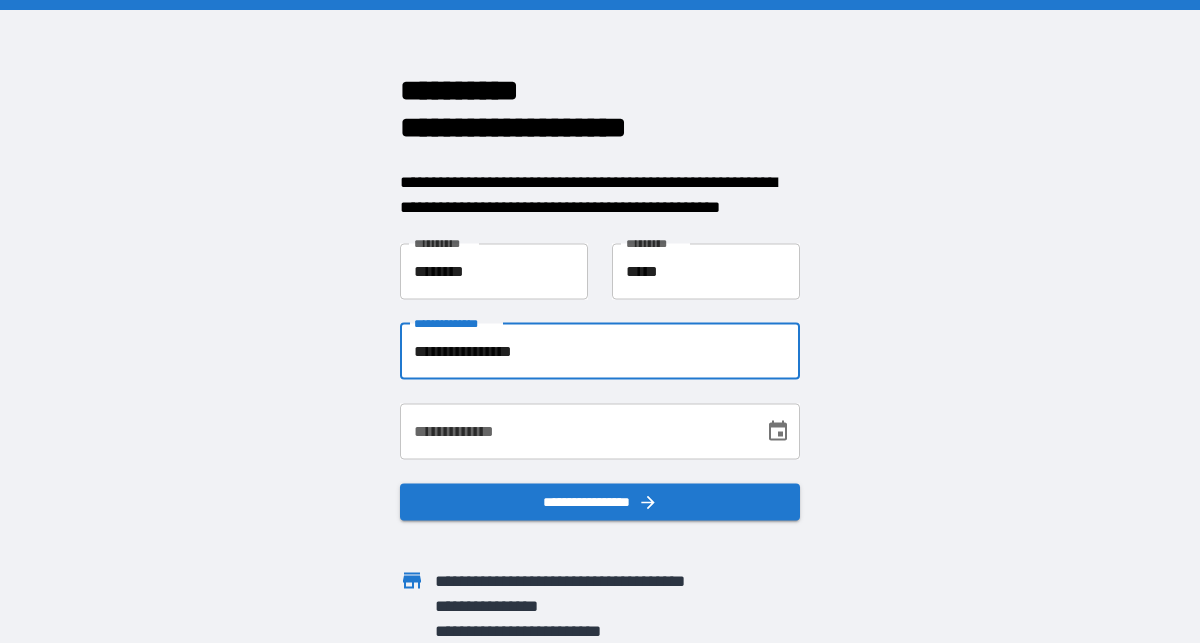 type on "**********" 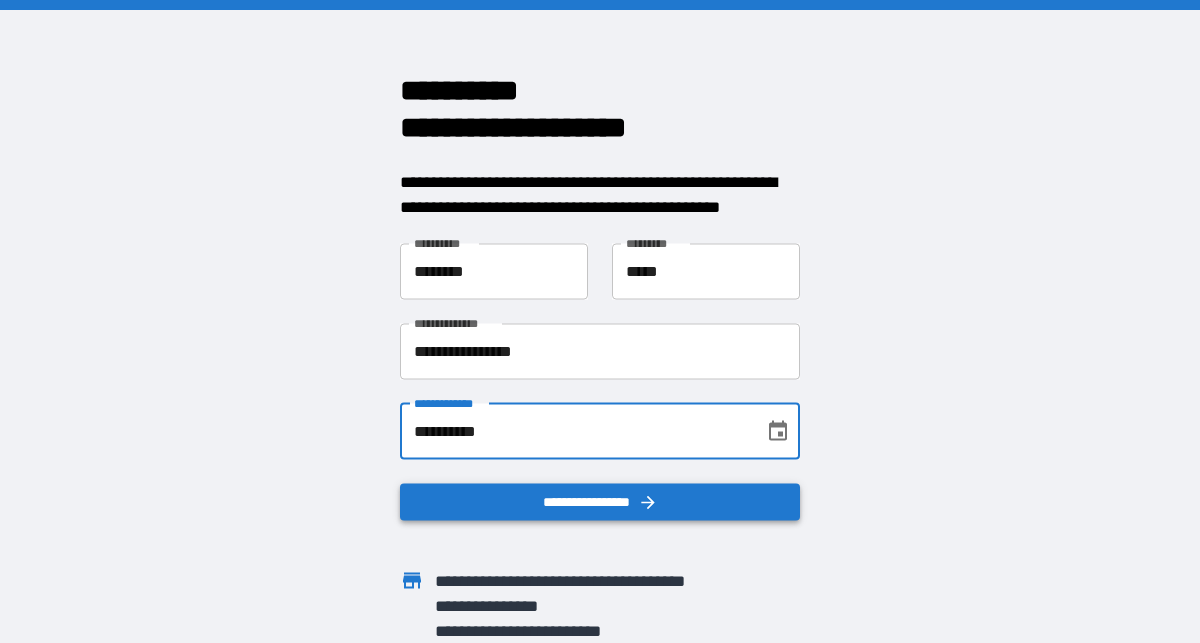type on "**********" 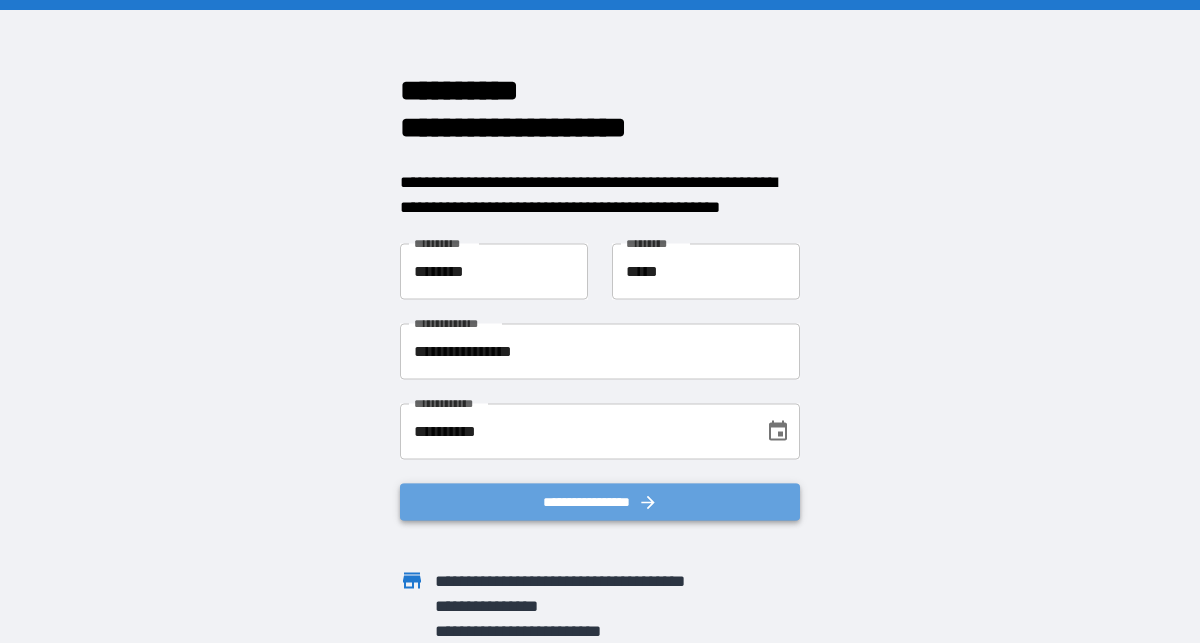 click on "**********" at bounding box center [600, 501] 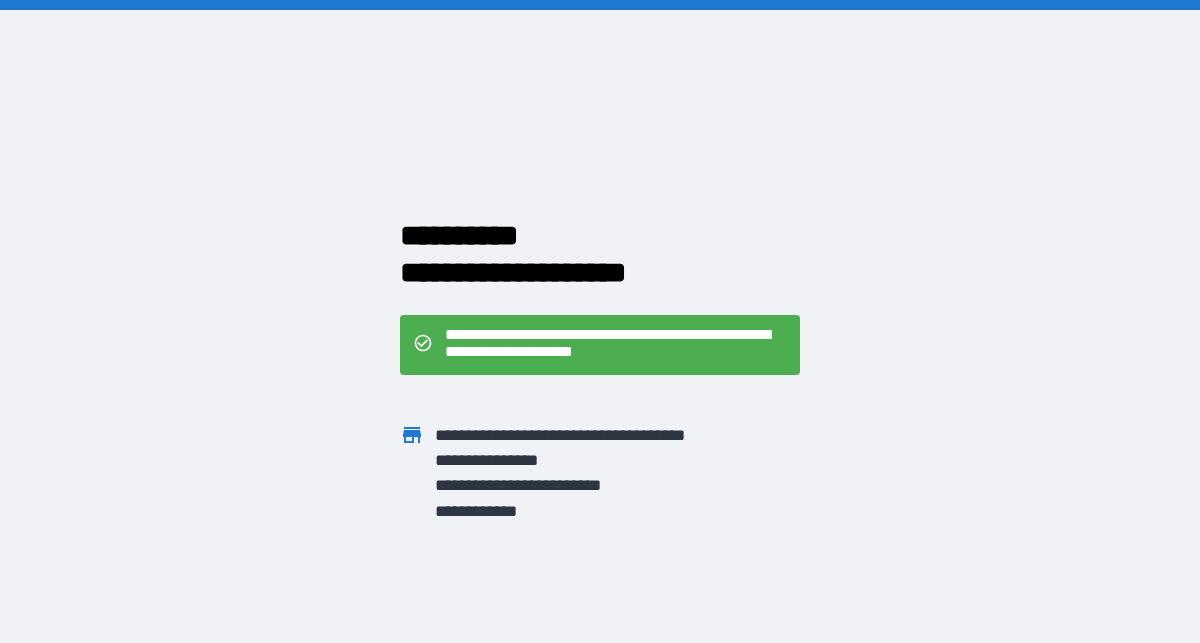 click at bounding box center (588, 387) 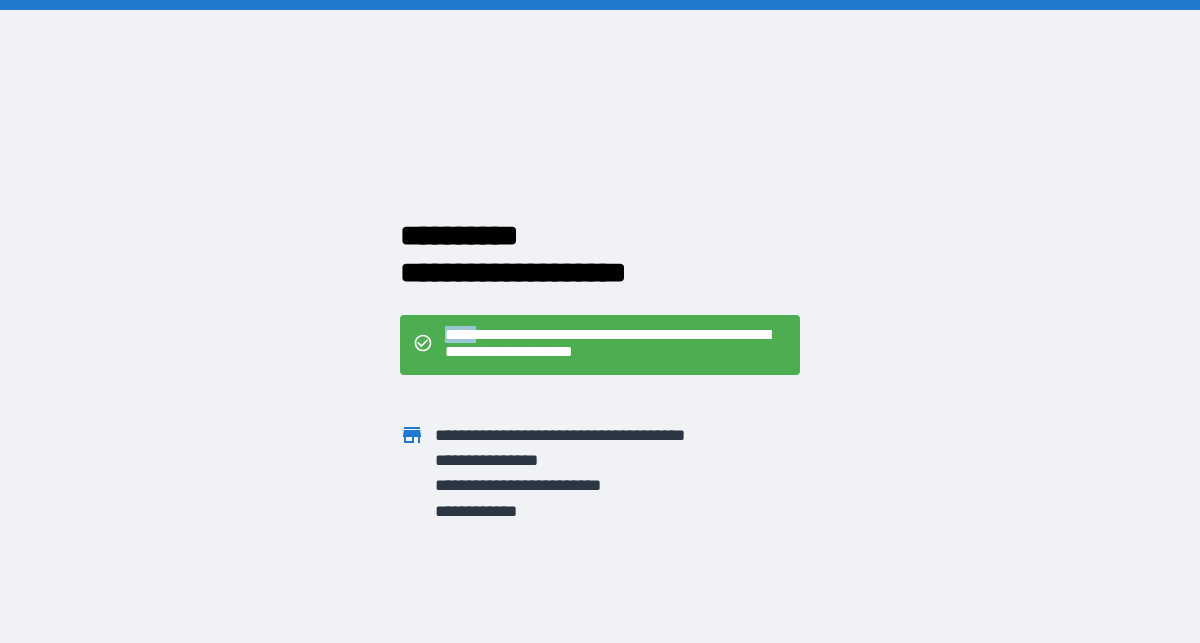 click on "**********" at bounding box center (616, 345) 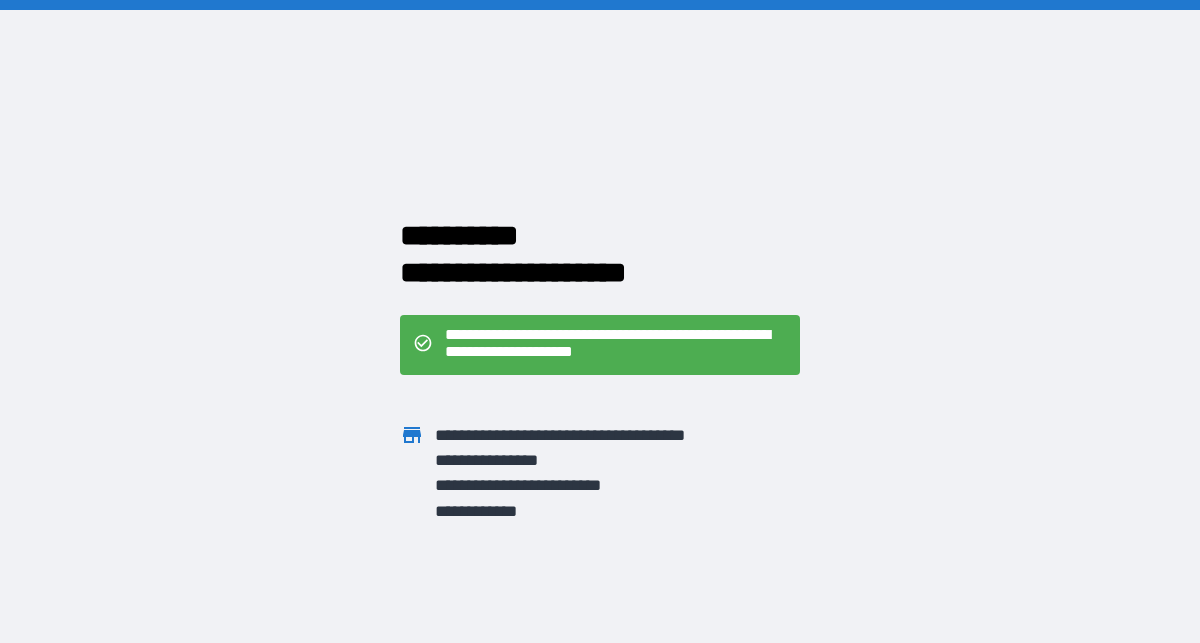 click on "**********" at bounding box center [600, 345] 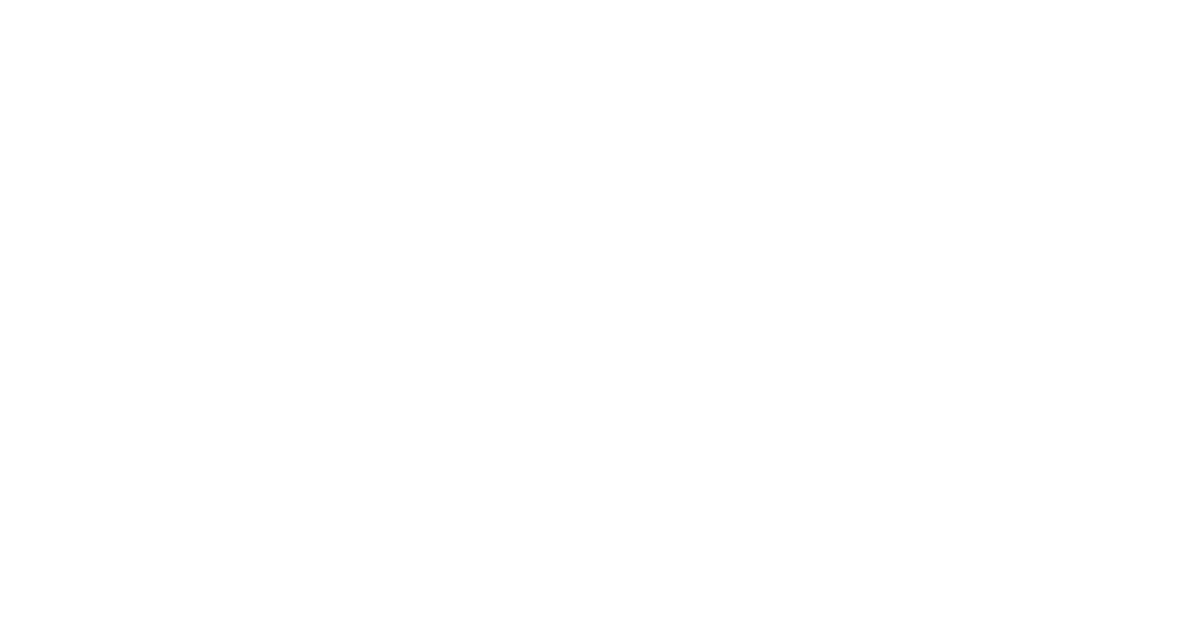 scroll, scrollTop: 0, scrollLeft: 0, axis: both 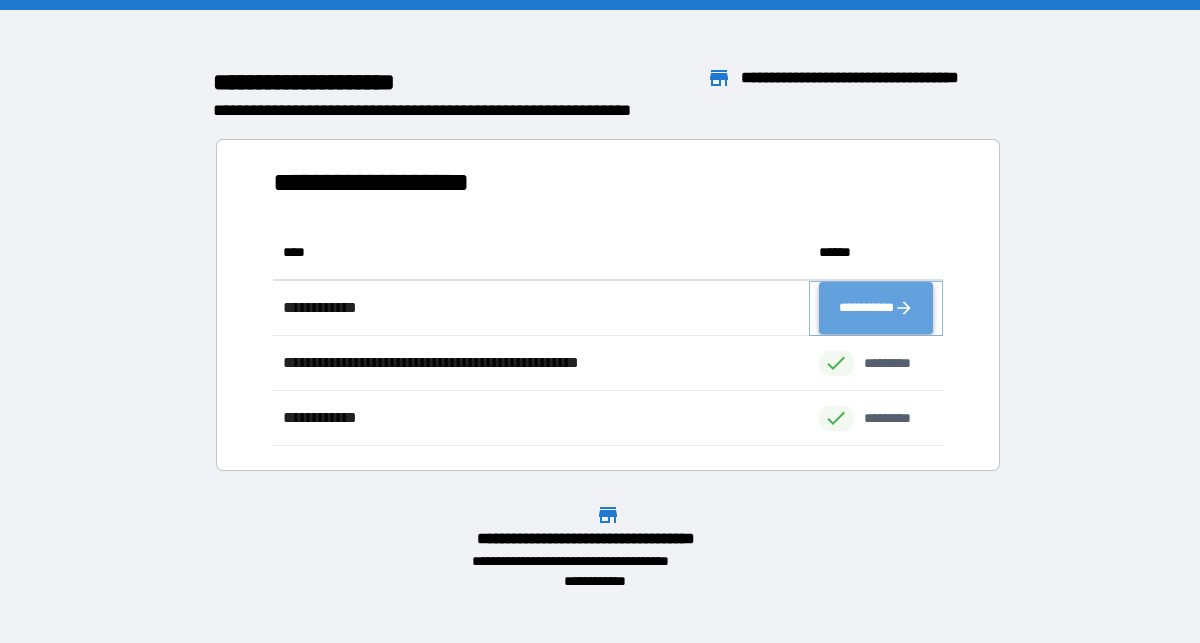 click on "**********" at bounding box center [876, 308] 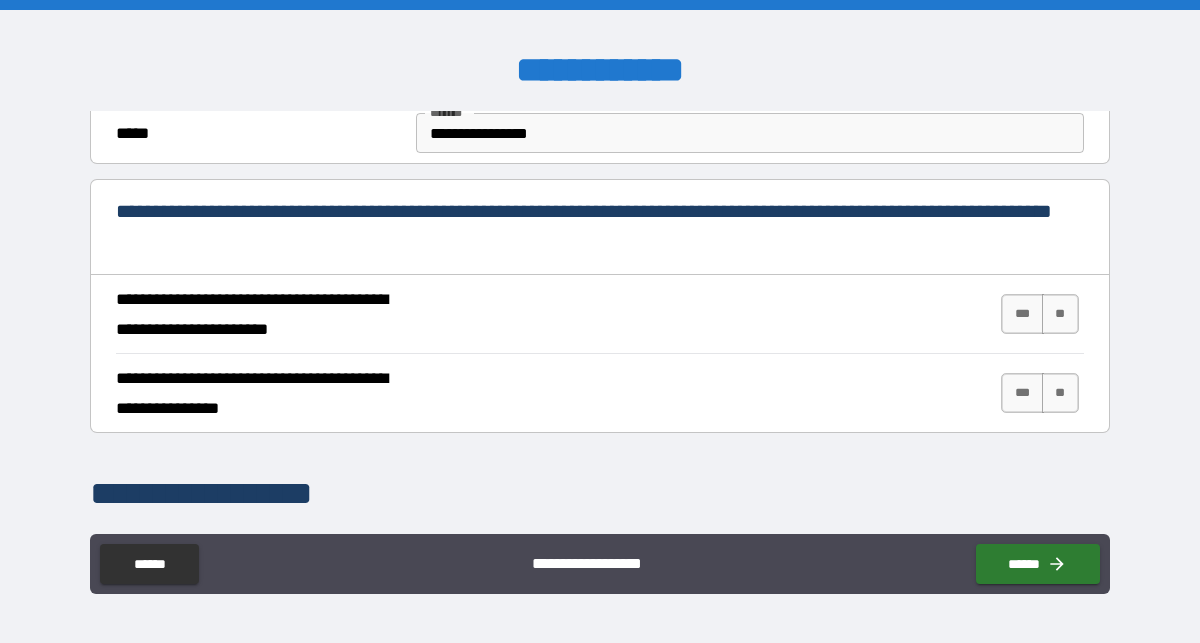 scroll, scrollTop: 695, scrollLeft: 0, axis: vertical 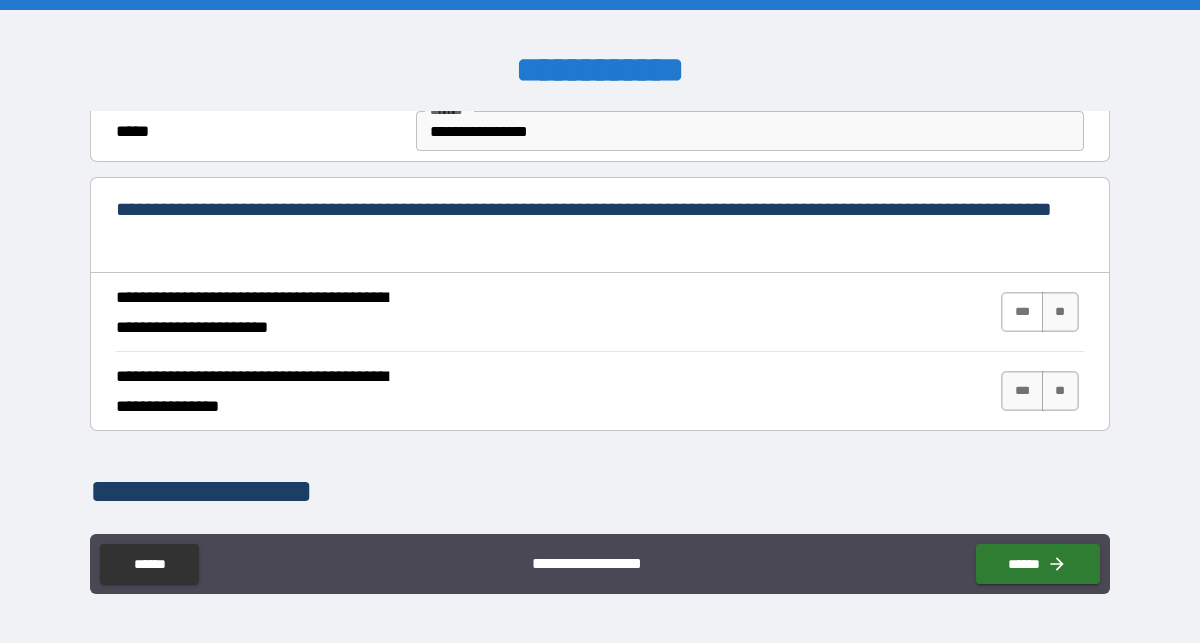 click on "***" at bounding box center (1022, 312) 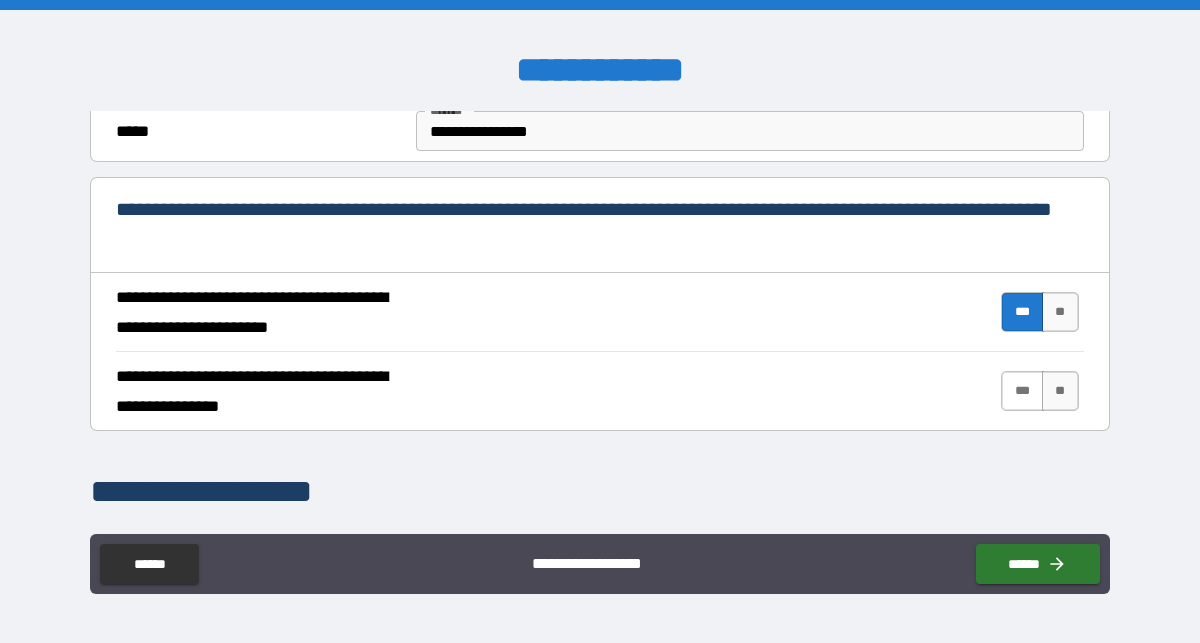click on "***" at bounding box center (1022, 391) 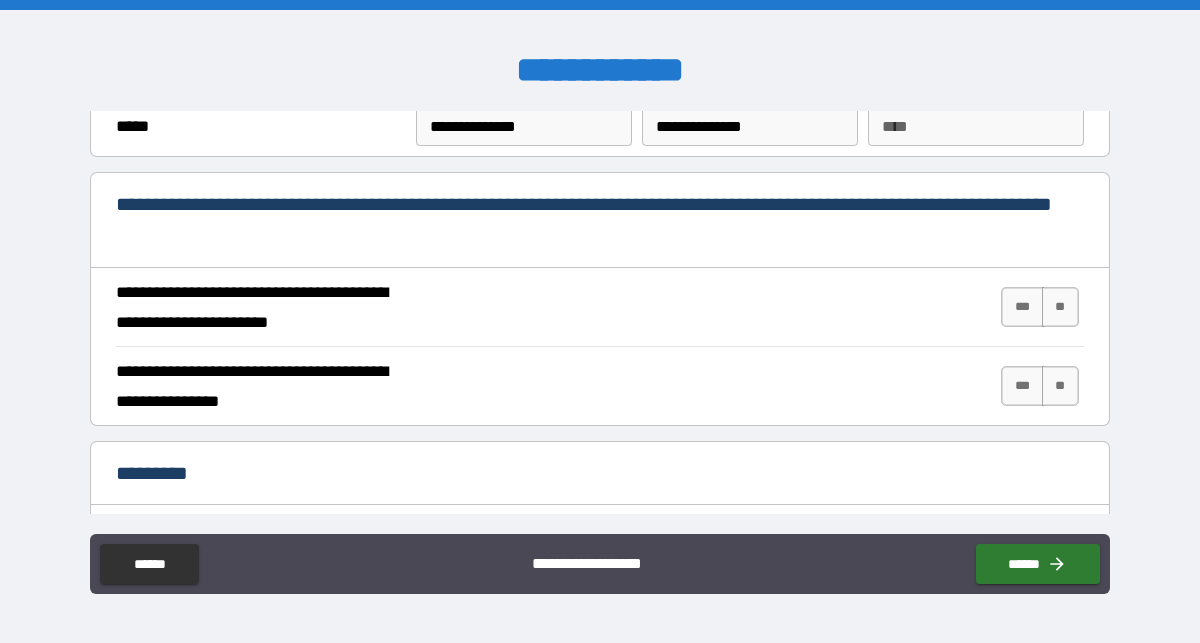 scroll, scrollTop: 1770, scrollLeft: 0, axis: vertical 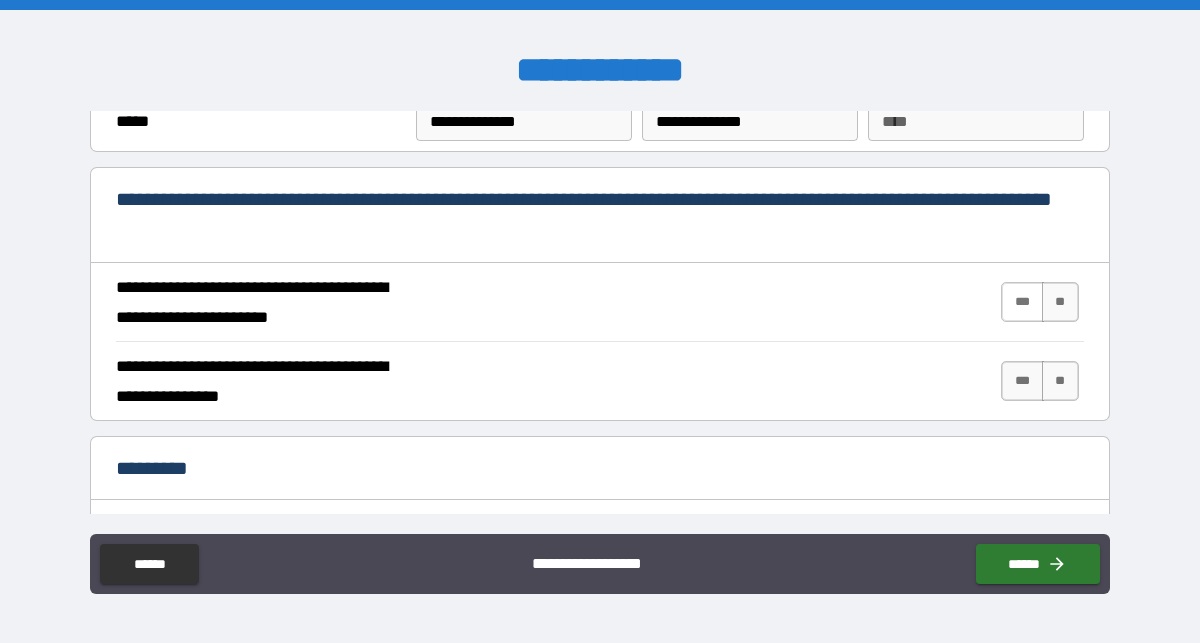 click on "***" at bounding box center (1022, 302) 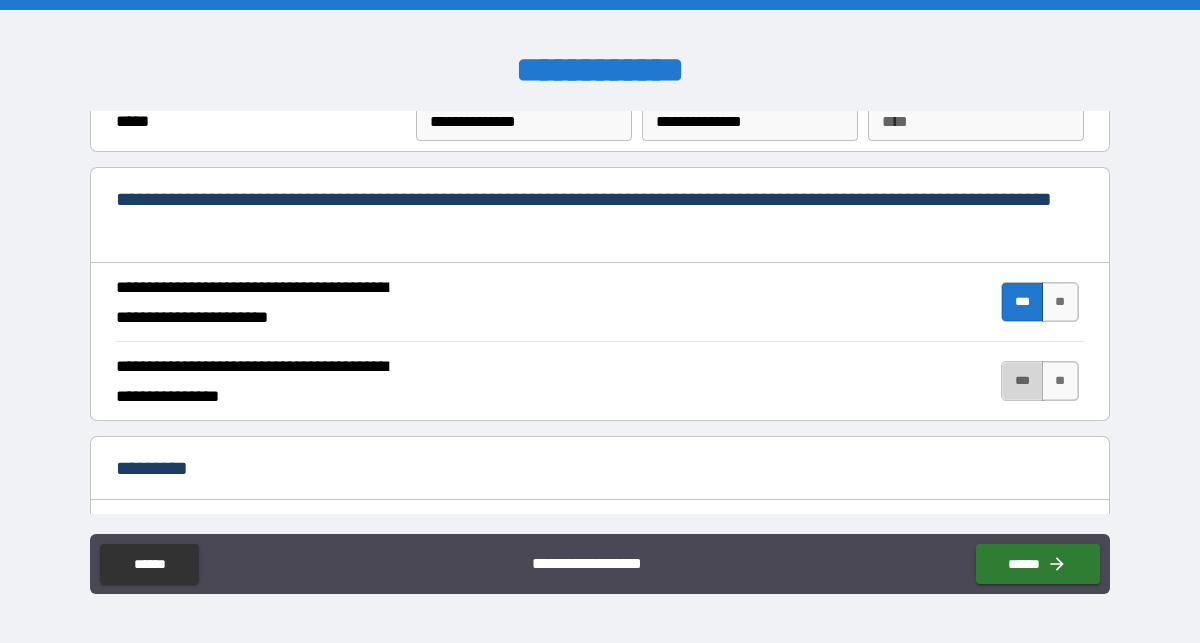 click on "***" at bounding box center (1022, 381) 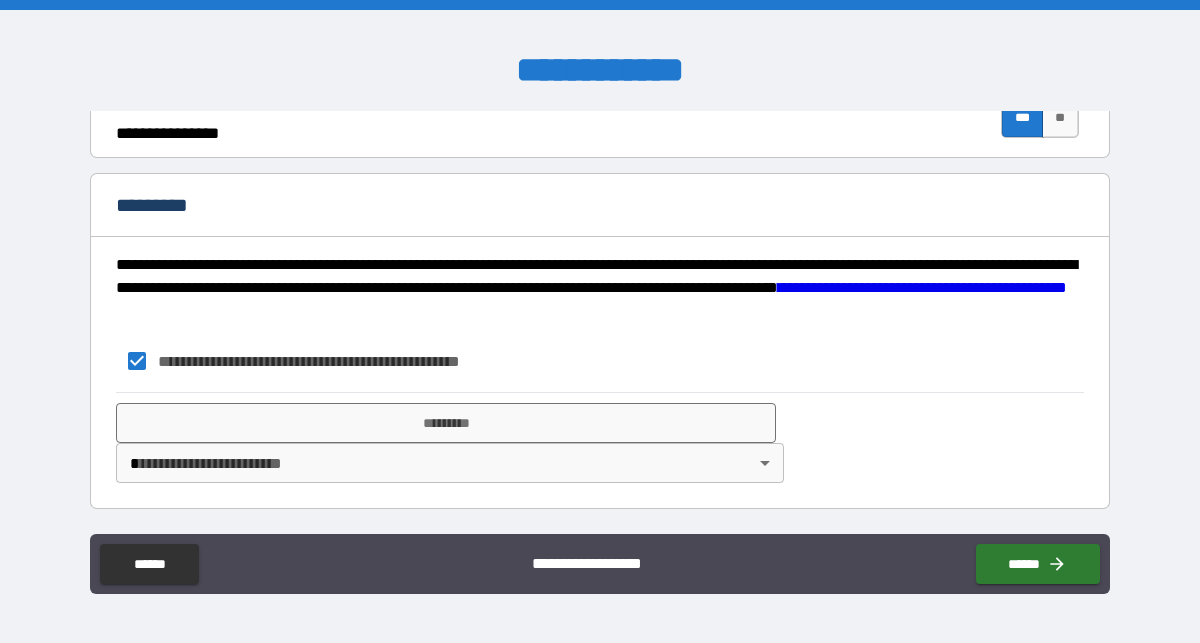 scroll, scrollTop: 2033, scrollLeft: 0, axis: vertical 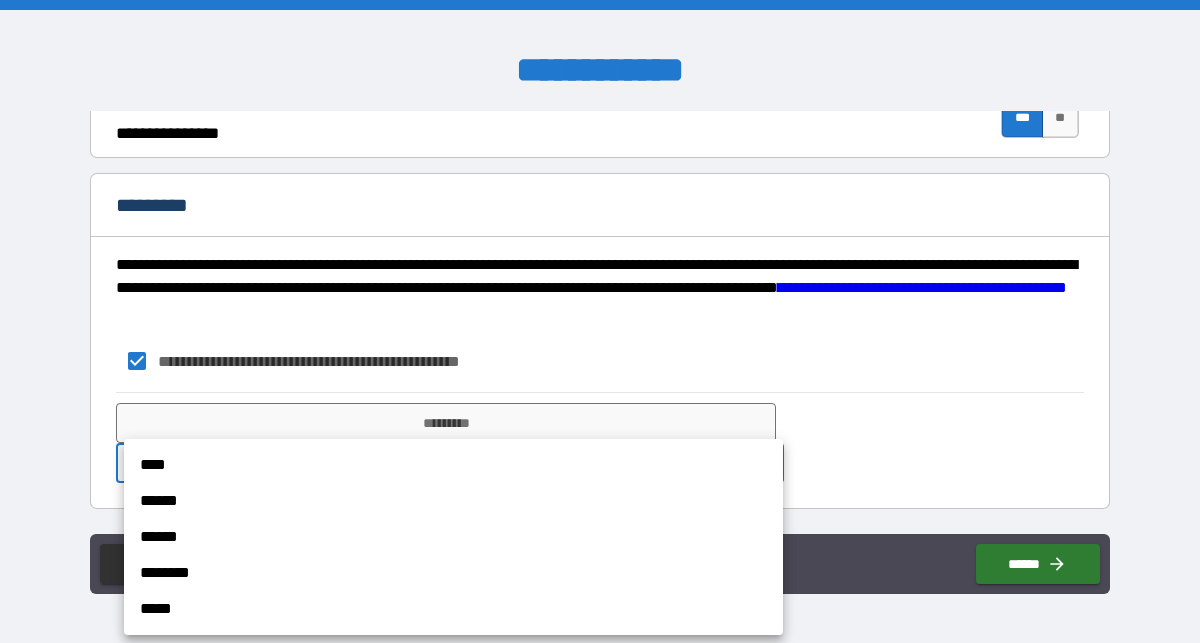 click on "**********" at bounding box center (600, 321) 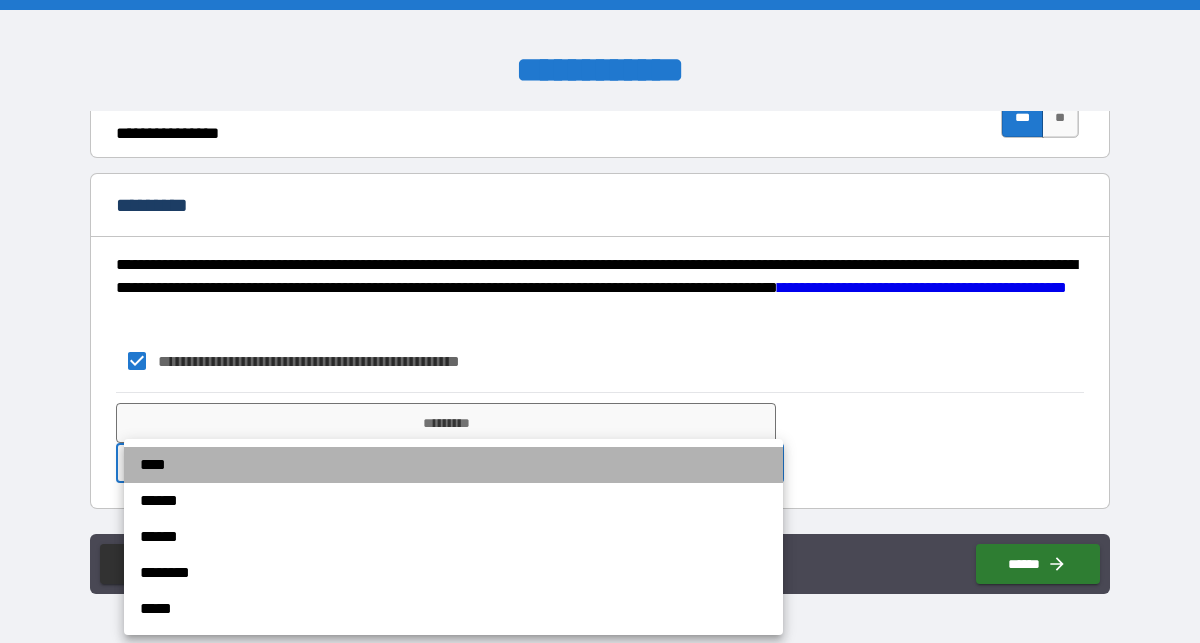 click on "****" at bounding box center [453, 465] 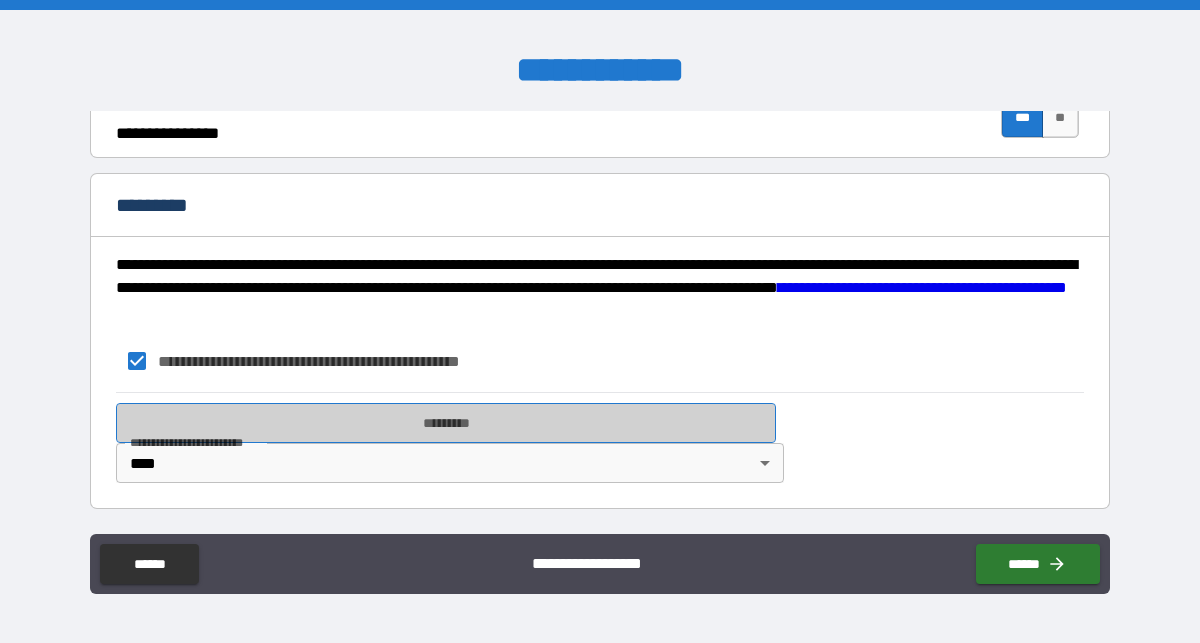 click on "*********" at bounding box center (445, 423) 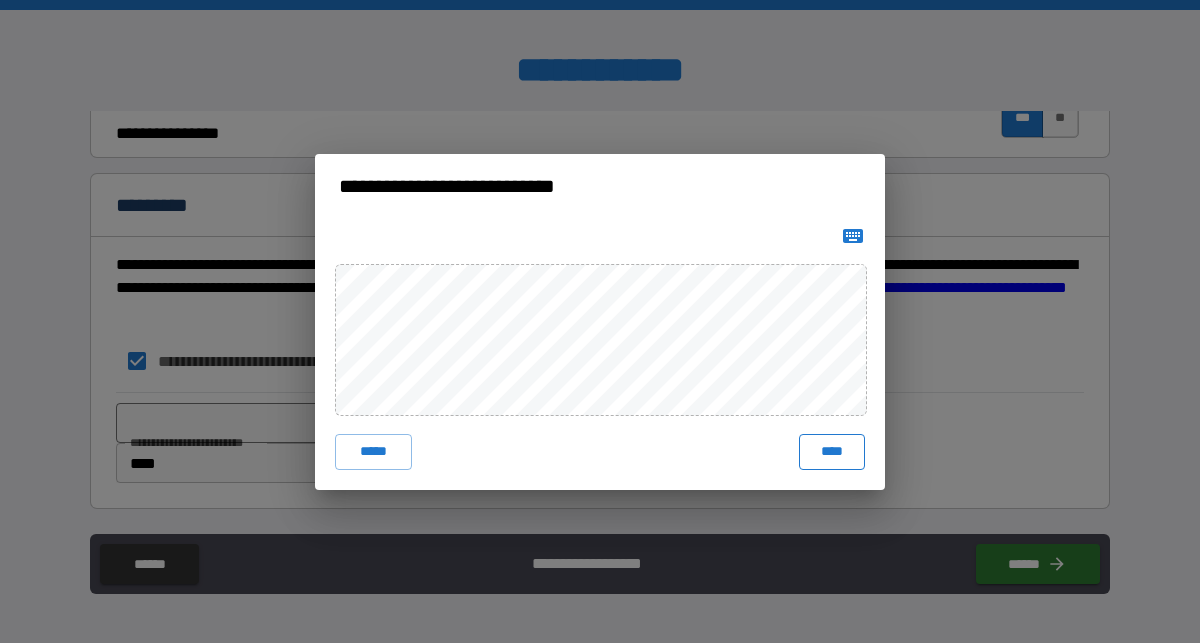 click on "****" at bounding box center (832, 452) 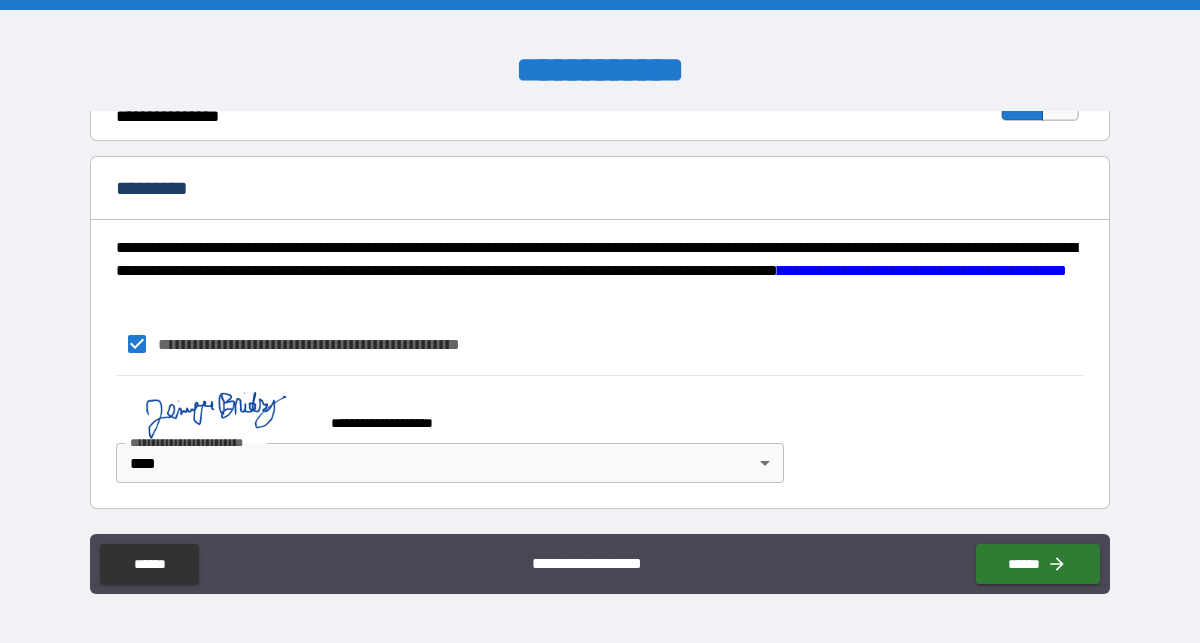 scroll, scrollTop: 2050, scrollLeft: 0, axis: vertical 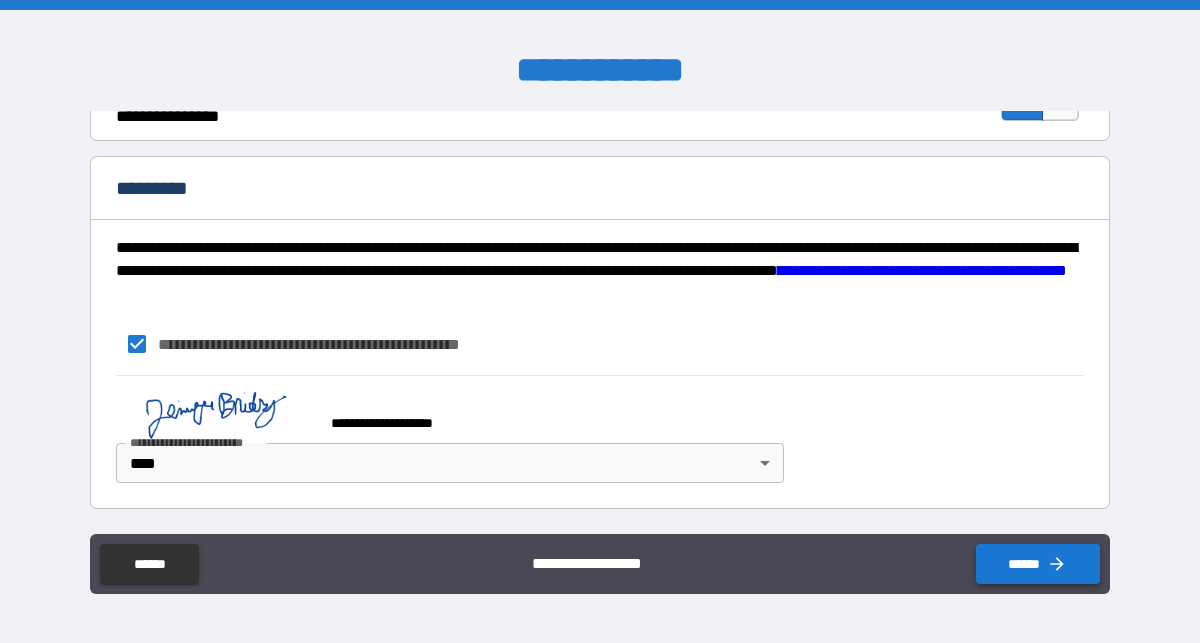 click on "******" at bounding box center [1038, 564] 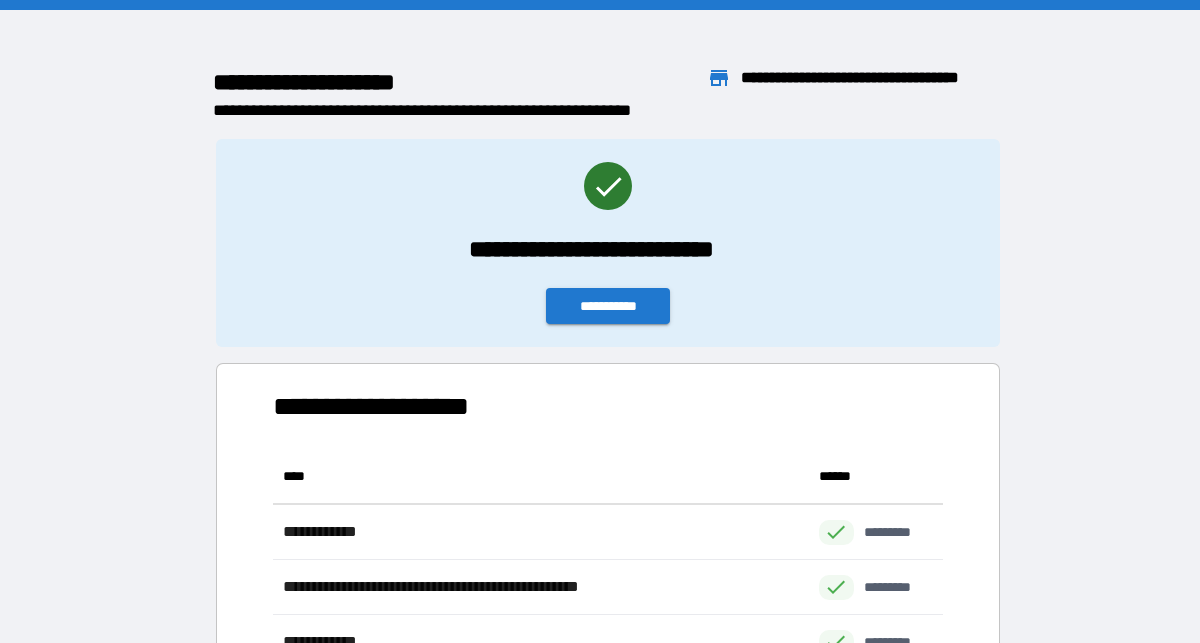 scroll, scrollTop: 1, scrollLeft: 1, axis: both 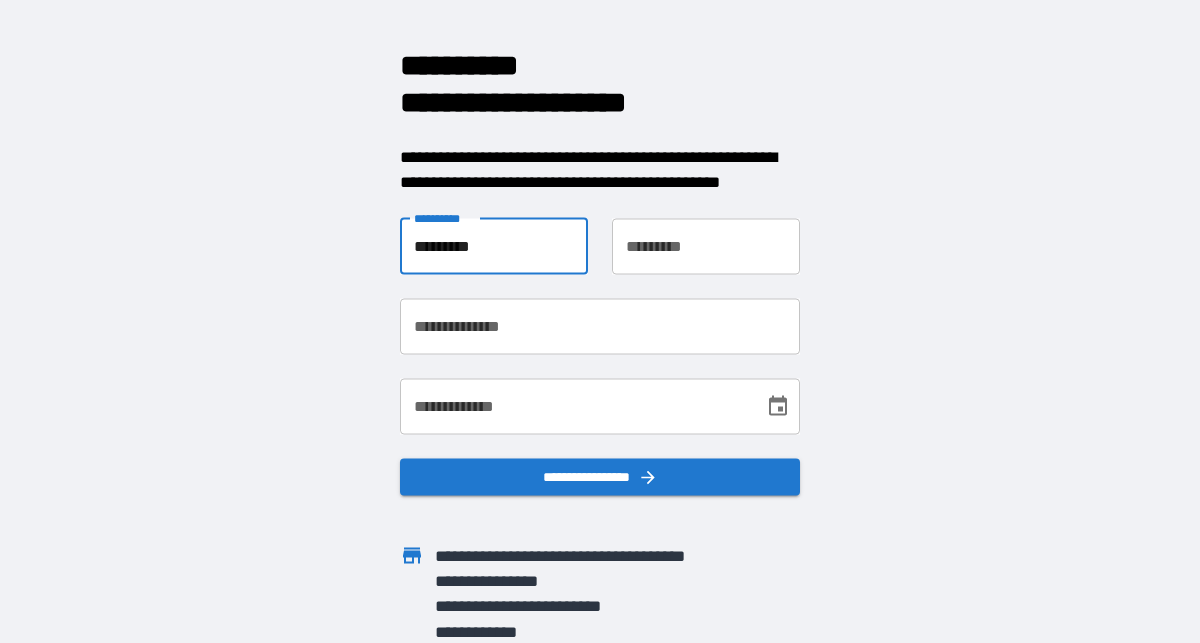 type on "********" 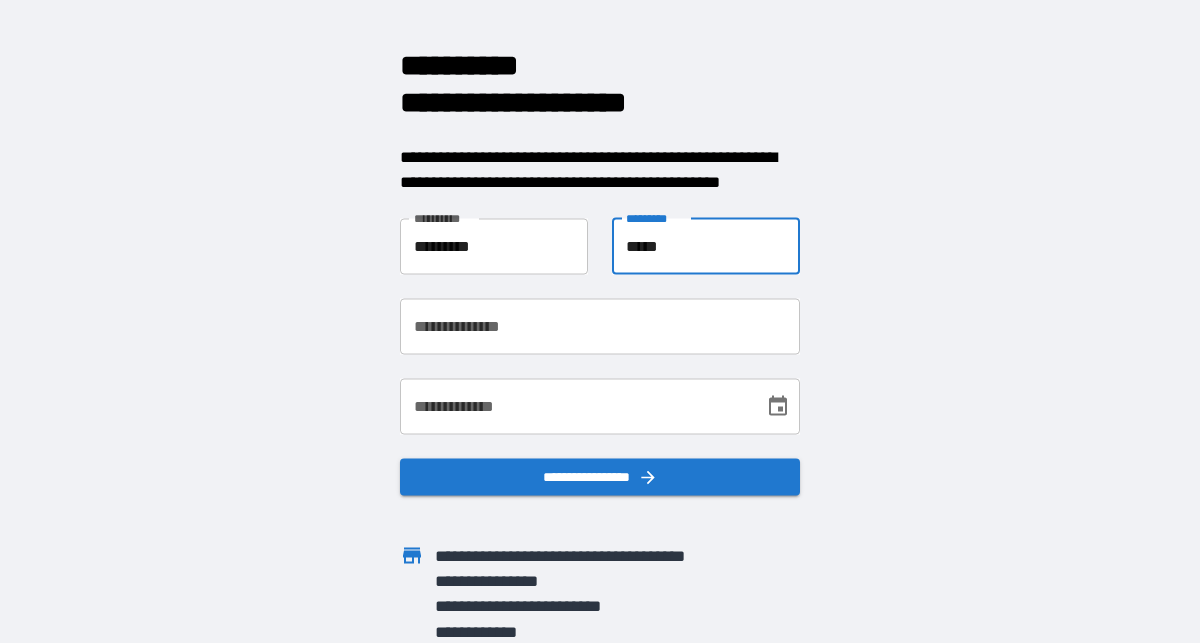 type on "*****" 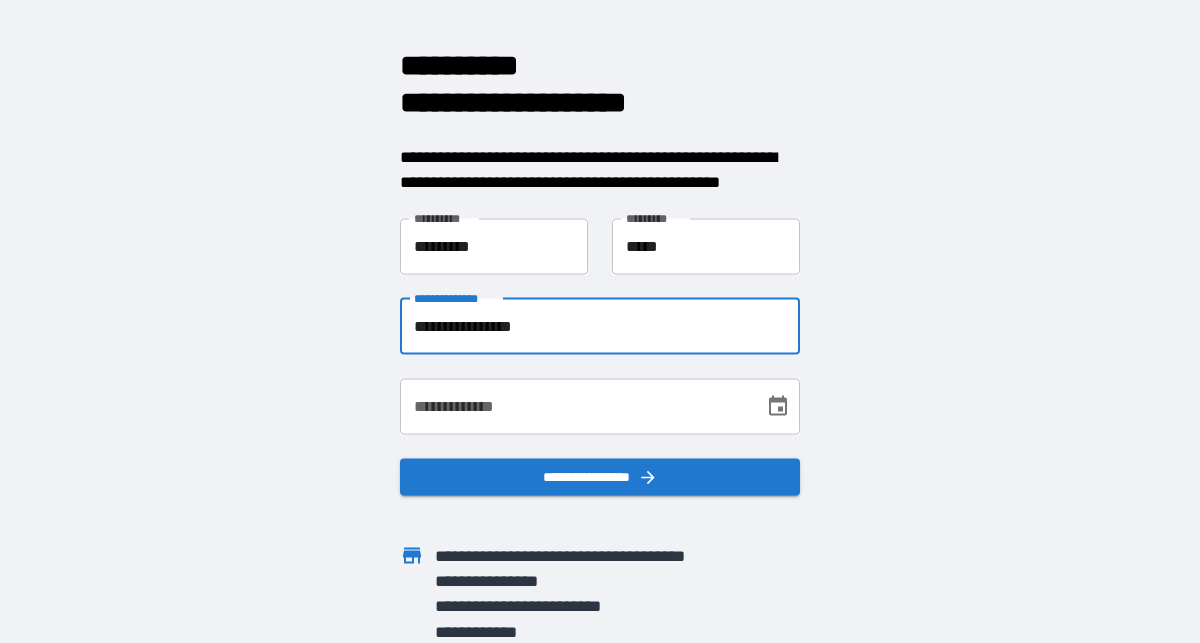type on "**********" 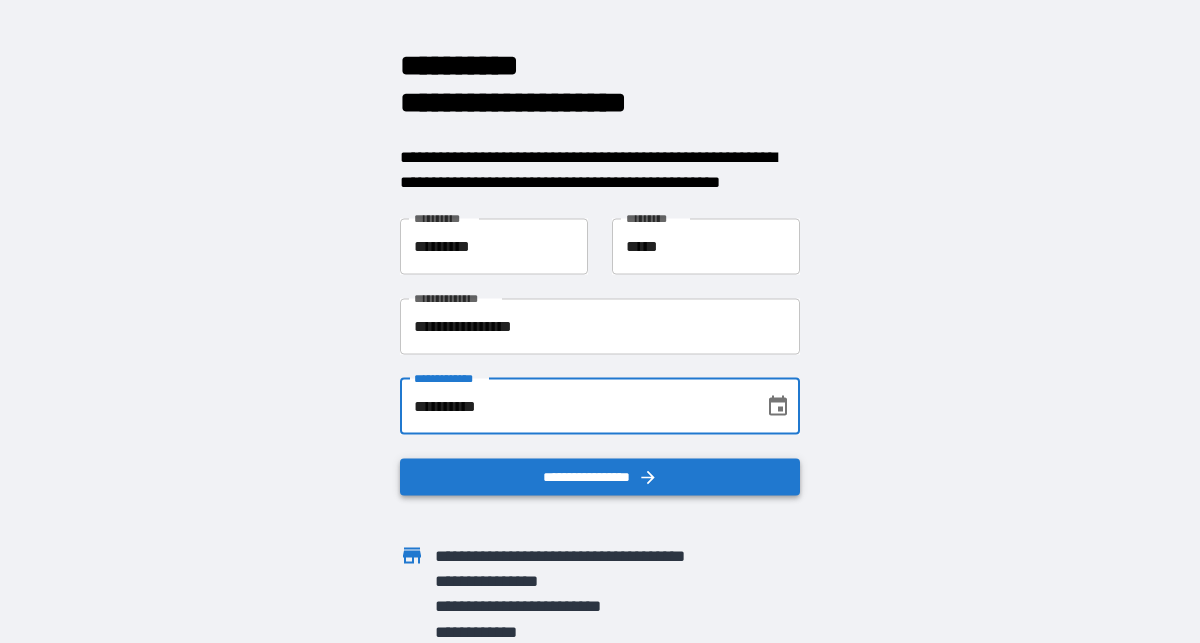 type on "**********" 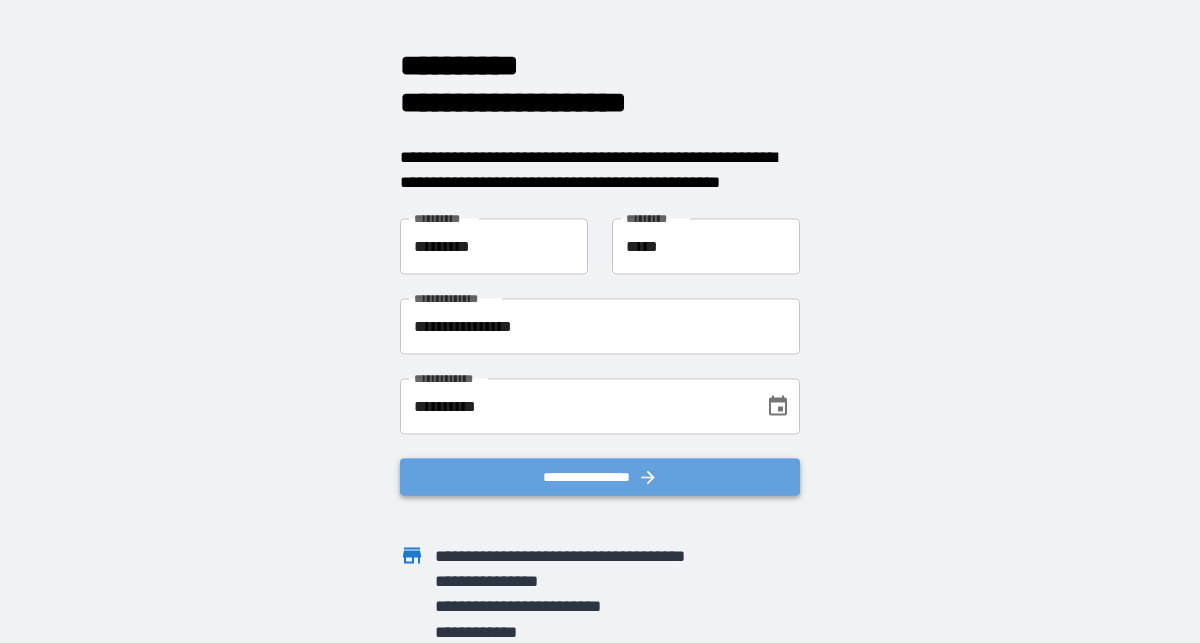 click on "**********" at bounding box center [600, 476] 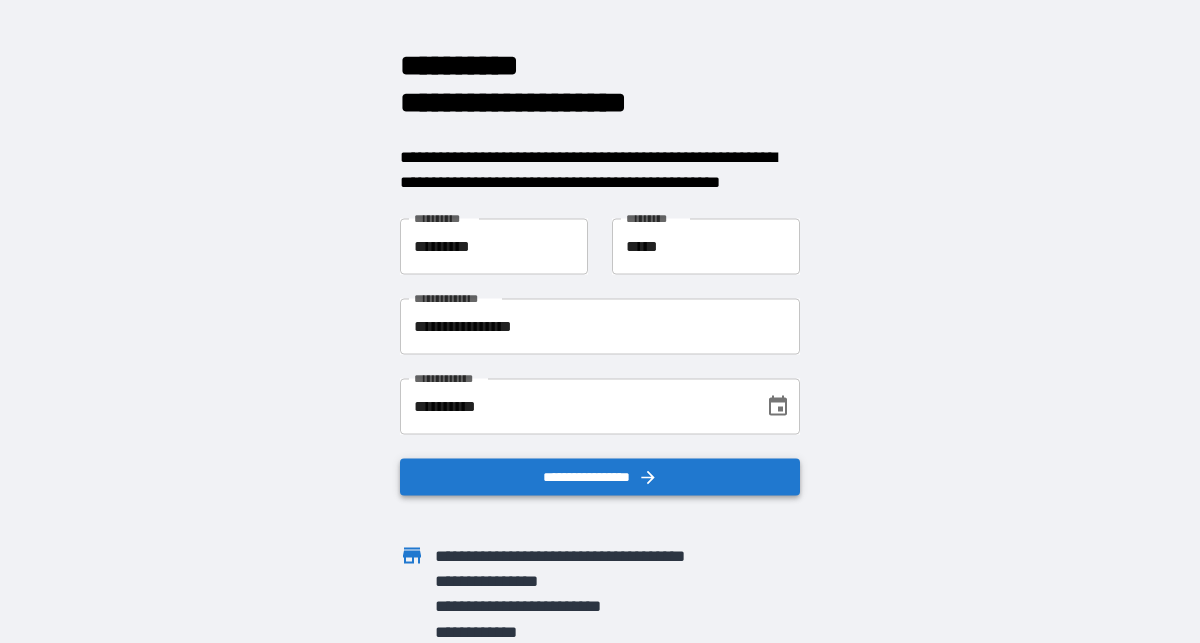 scroll, scrollTop: 0, scrollLeft: 0, axis: both 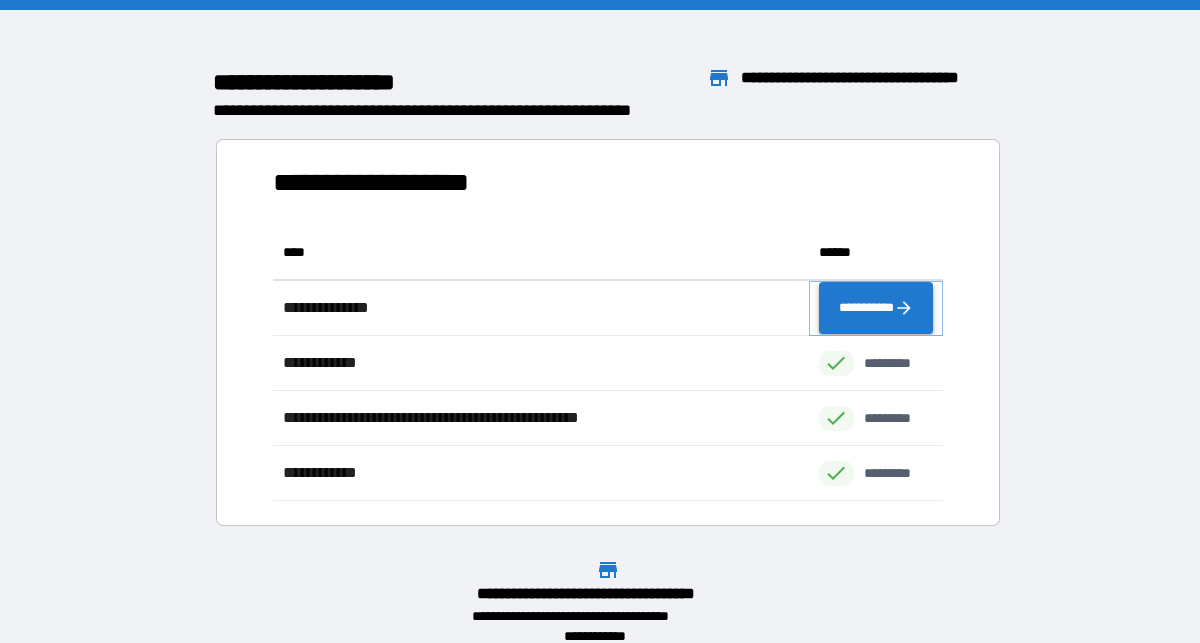 click on "**********" at bounding box center [876, 308] 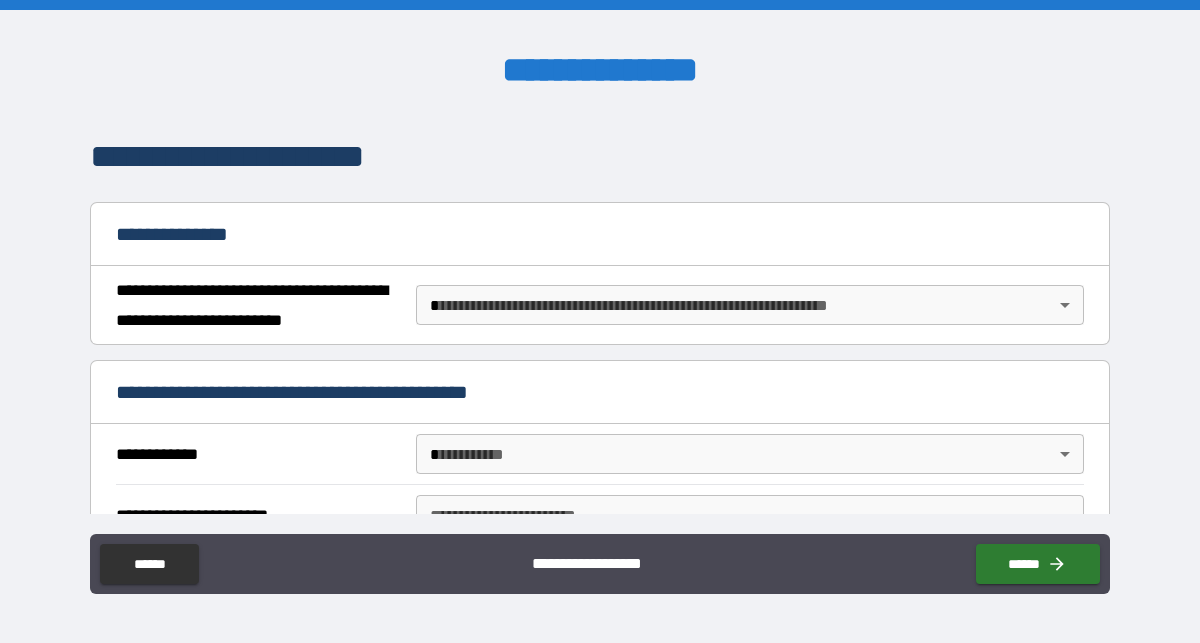 scroll, scrollTop: 146, scrollLeft: 0, axis: vertical 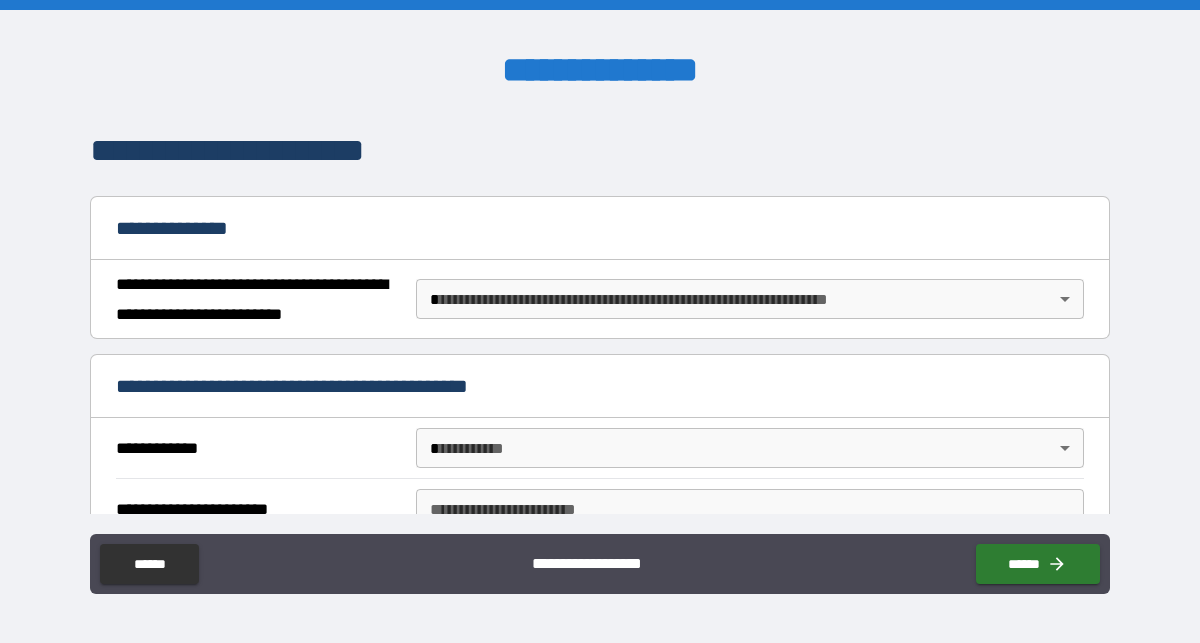 click on "**********" at bounding box center (600, 321) 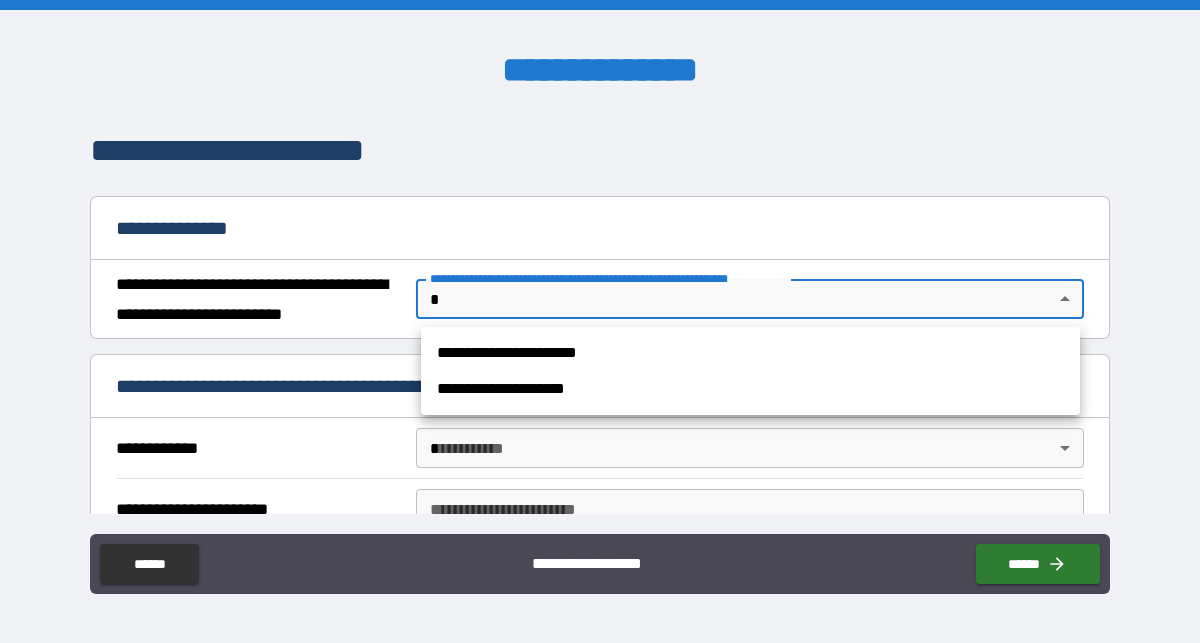 click on "**********" at bounding box center (750, 353) 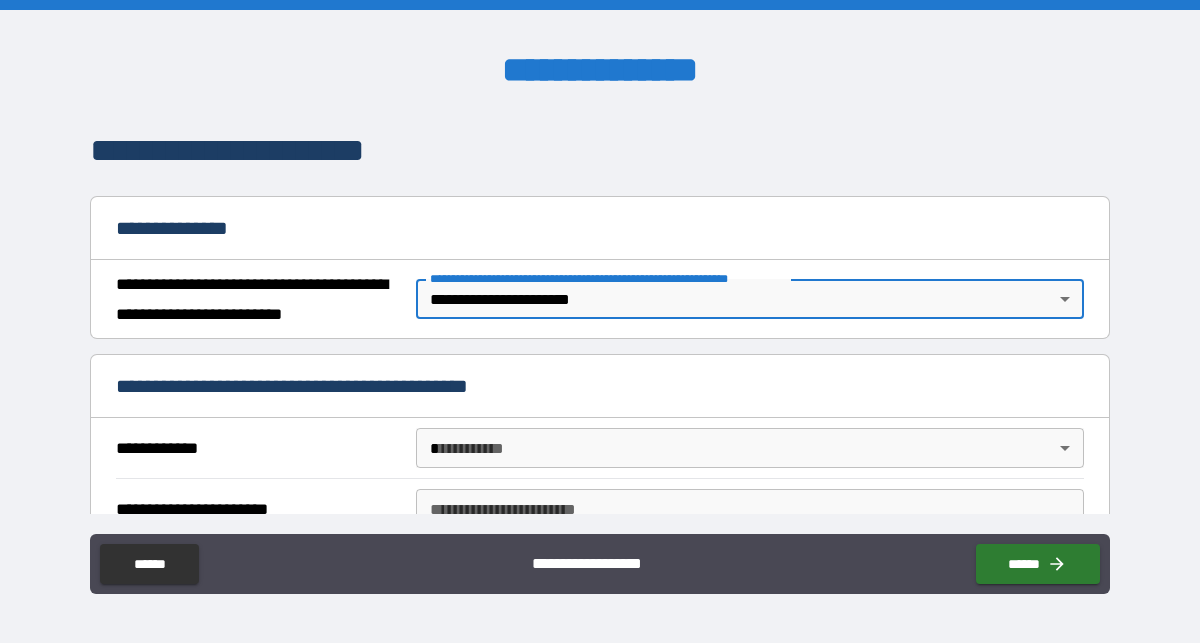 type on "*" 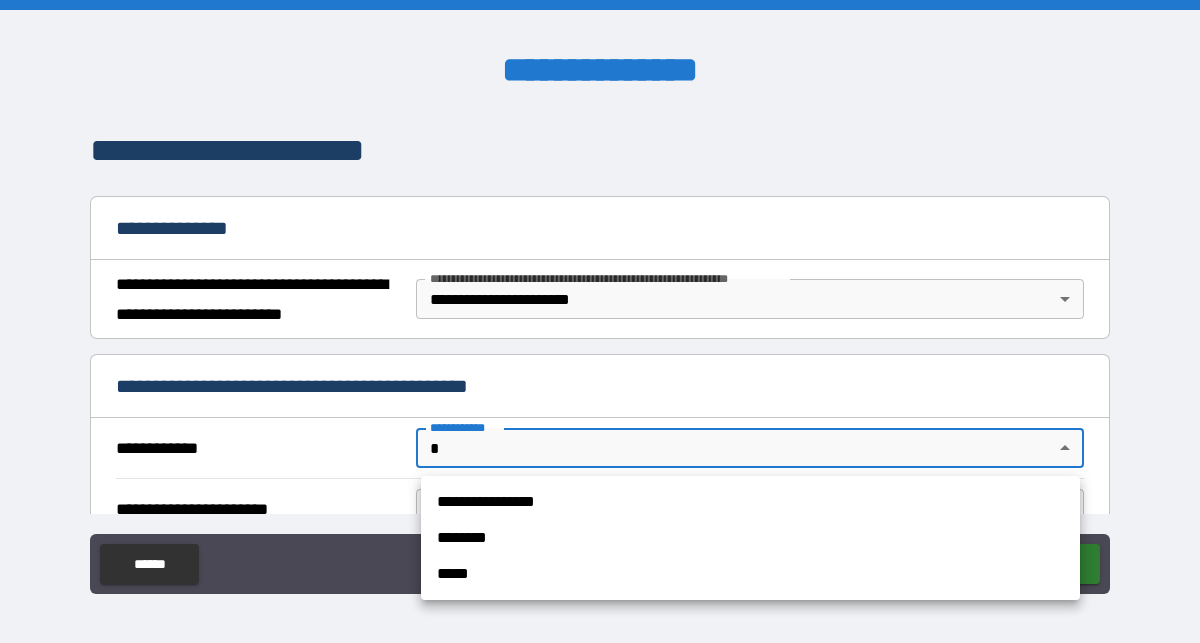 click on "**********" at bounding box center (600, 321) 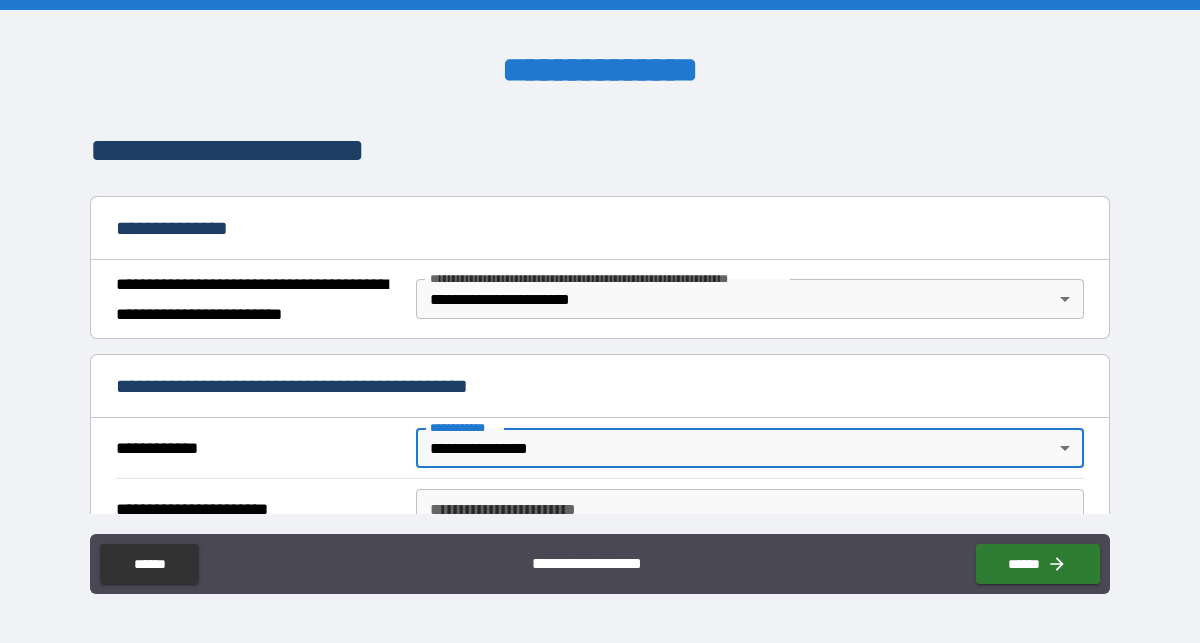 type on "*" 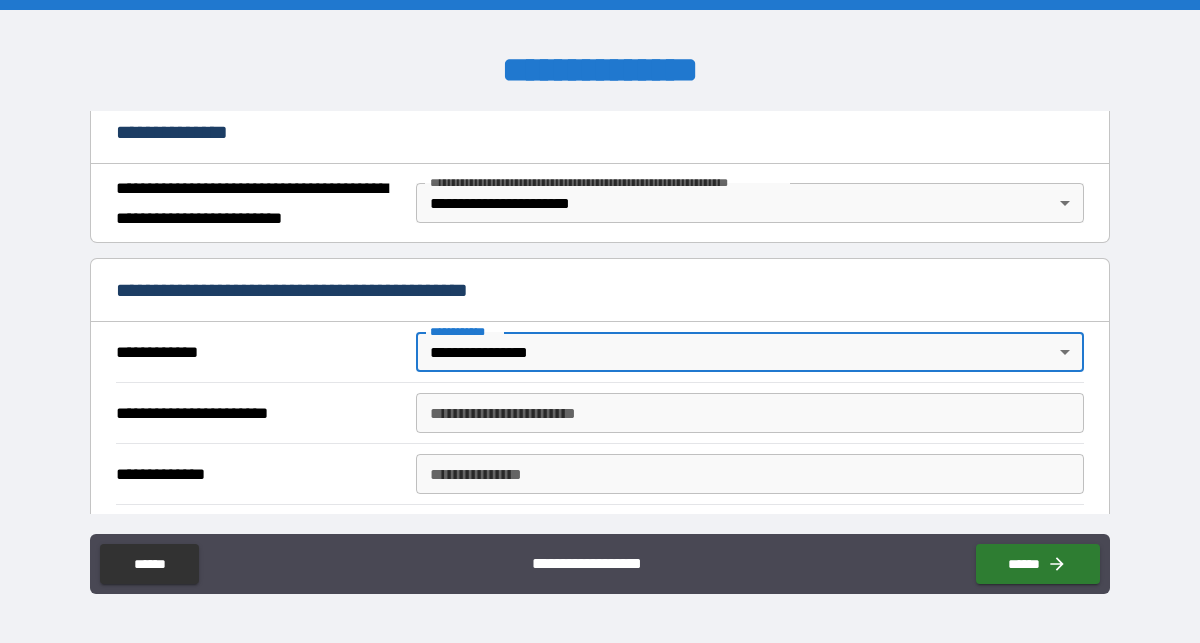 scroll, scrollTop: 291, scrollLeft: 0, axis: vertical 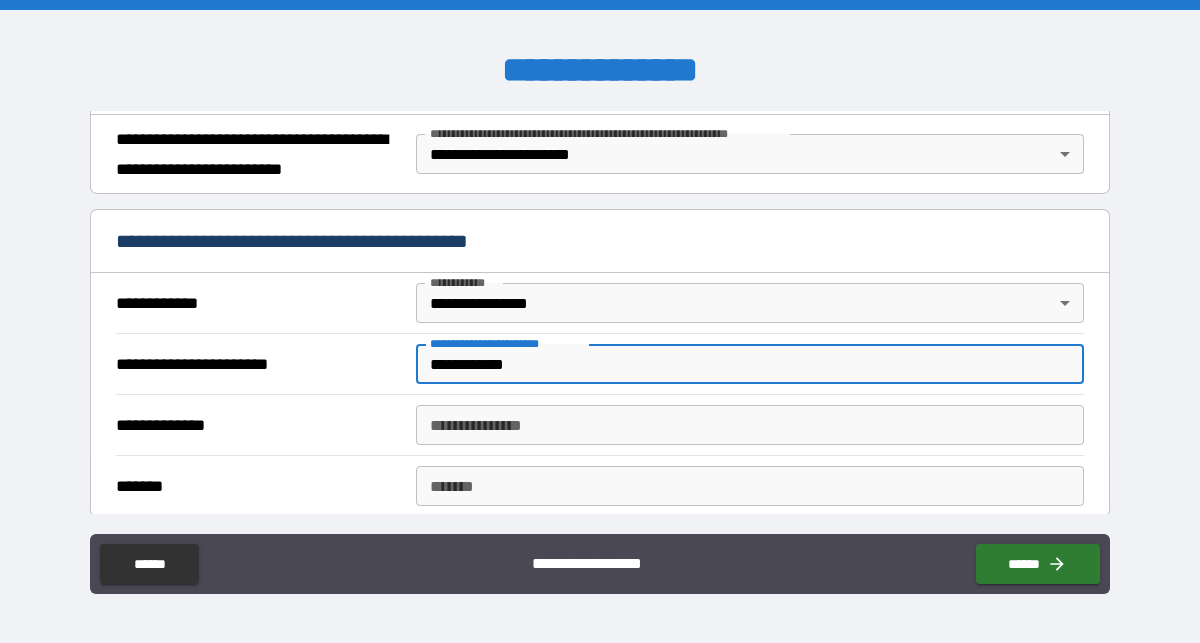 type on "**********" 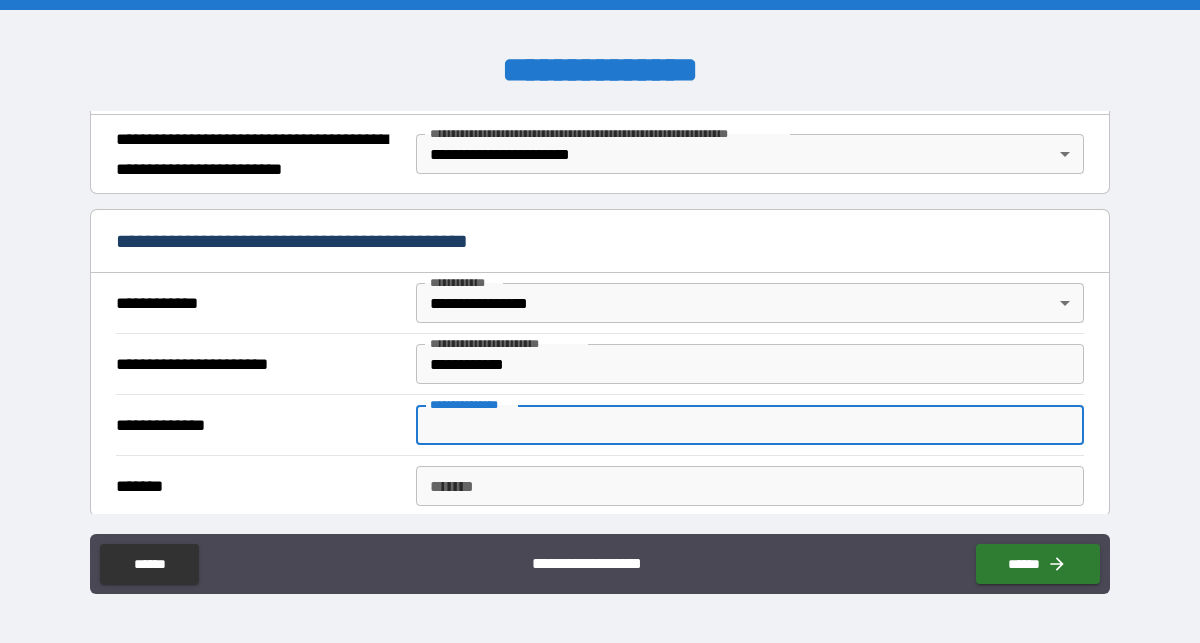 click on "**********" at bounding box center [749, 425] 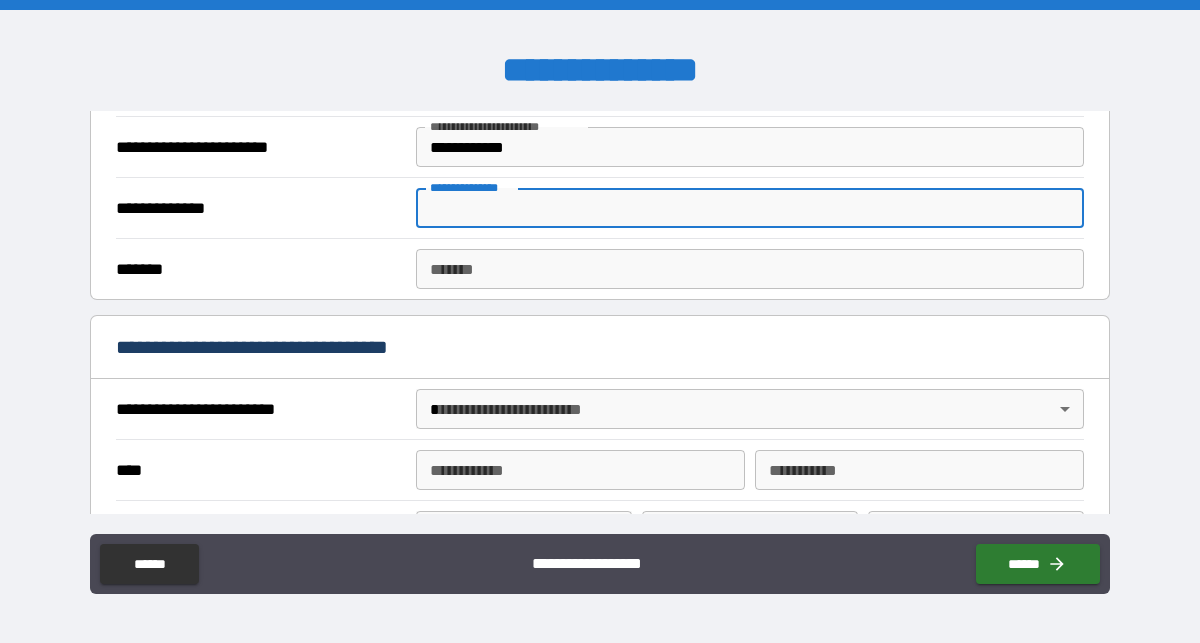 scroll, scrollTop: 510, scrollLeft: 0, axis: vertical 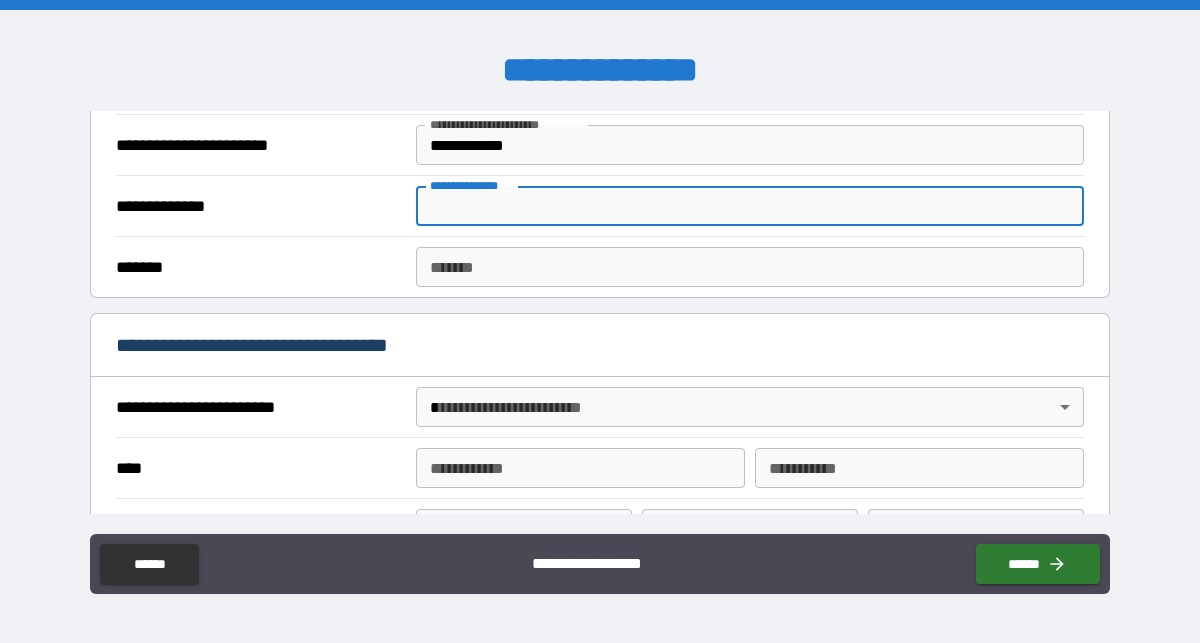 click on "**********" at bounding box center [600, 321] 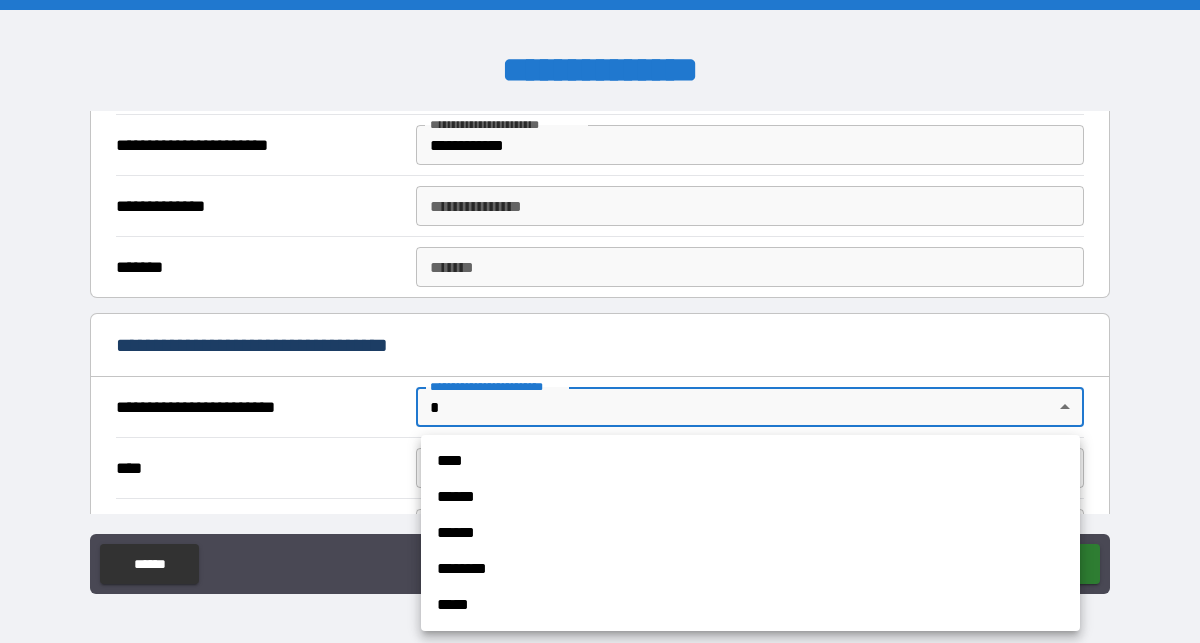 click on "****" at bounding box center (750, 461) 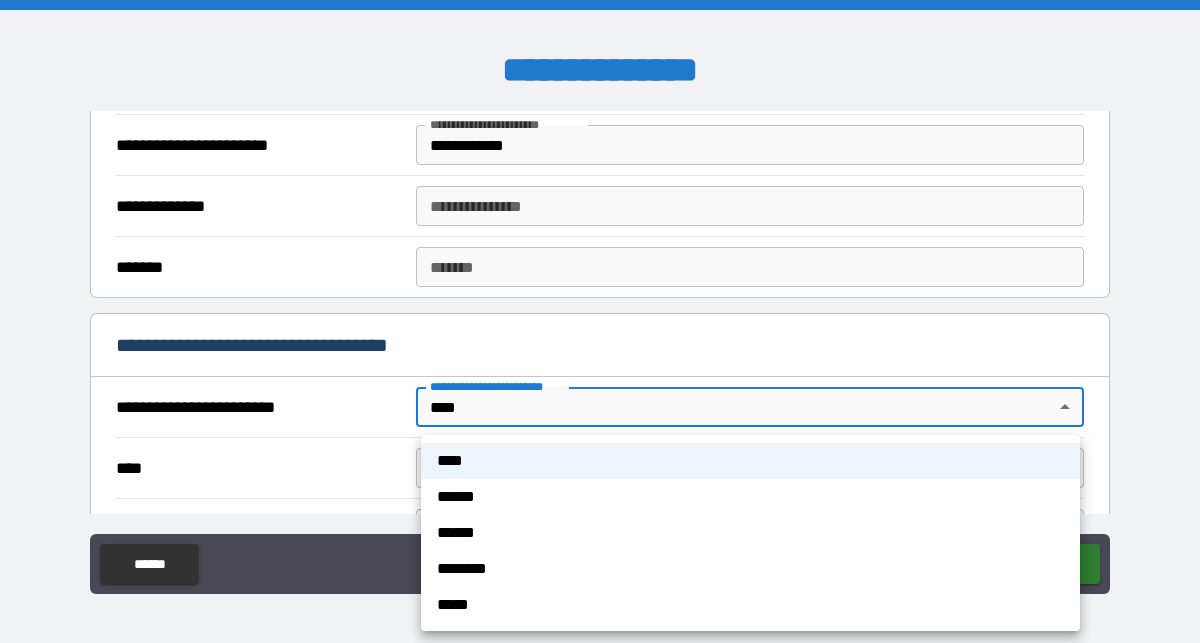 click on "**********" at bounding box center (600, 321) 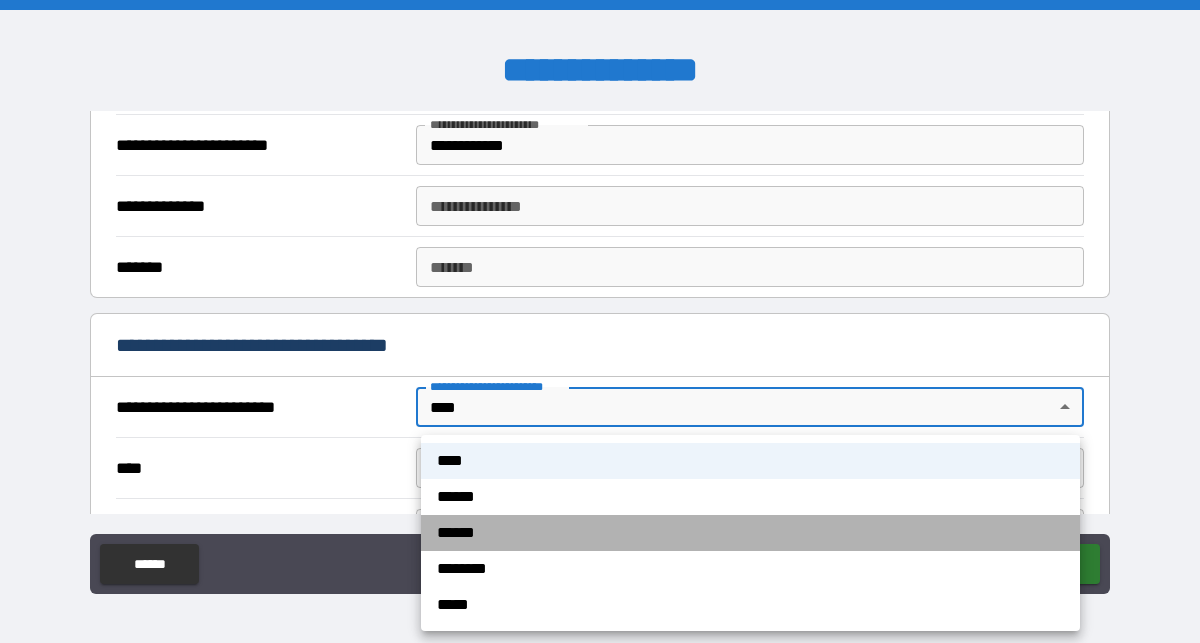 click on "******" at bounding box center (750, 533) 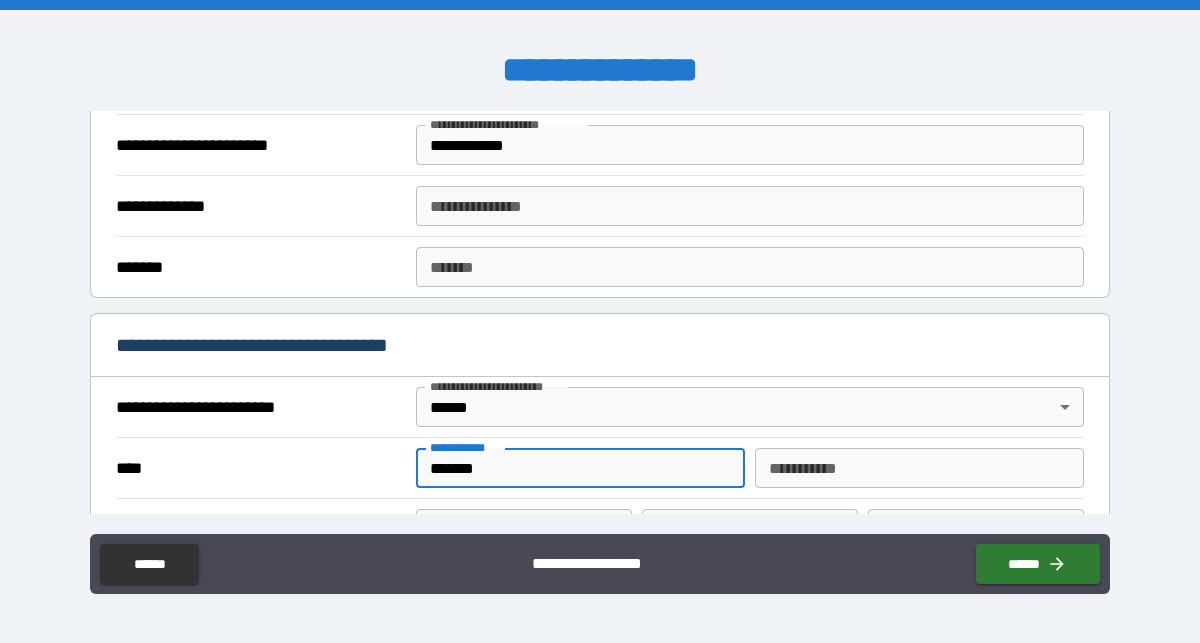 type on "******" 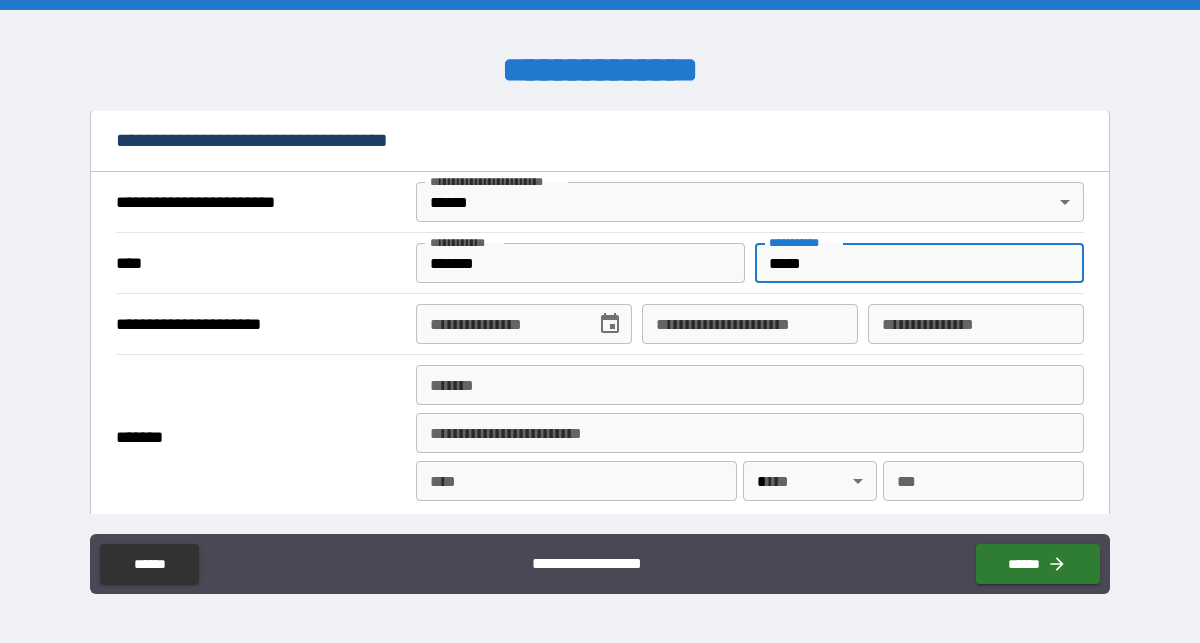scroll, scrollTop: 719, scrollLeft: 0, axis: vertical 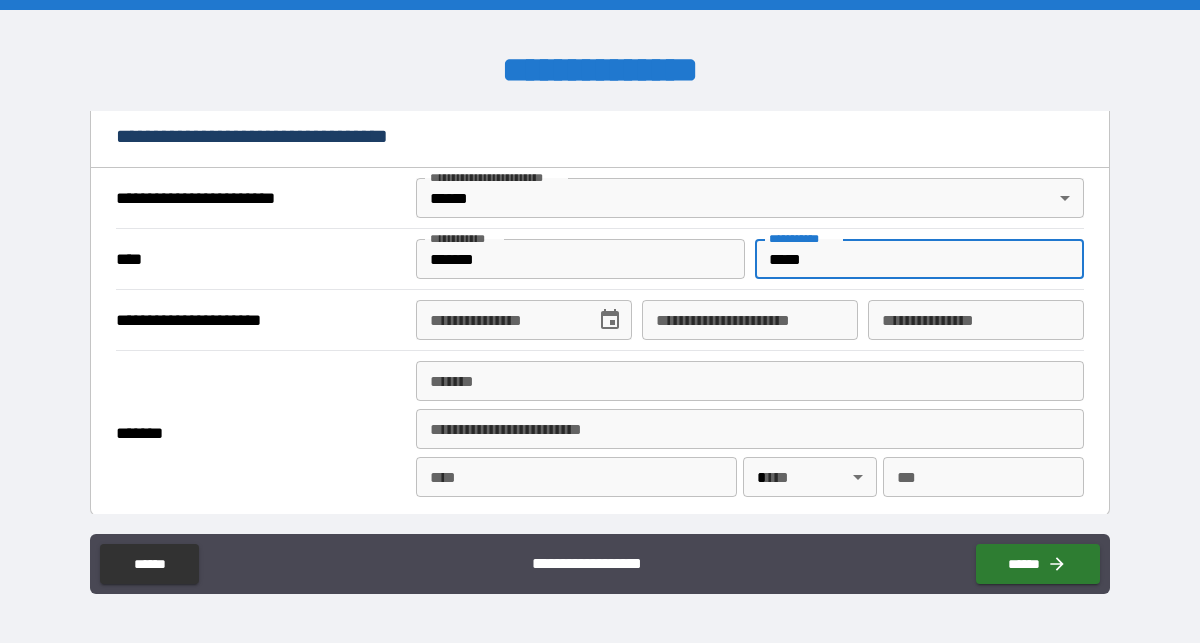 type on "*****" 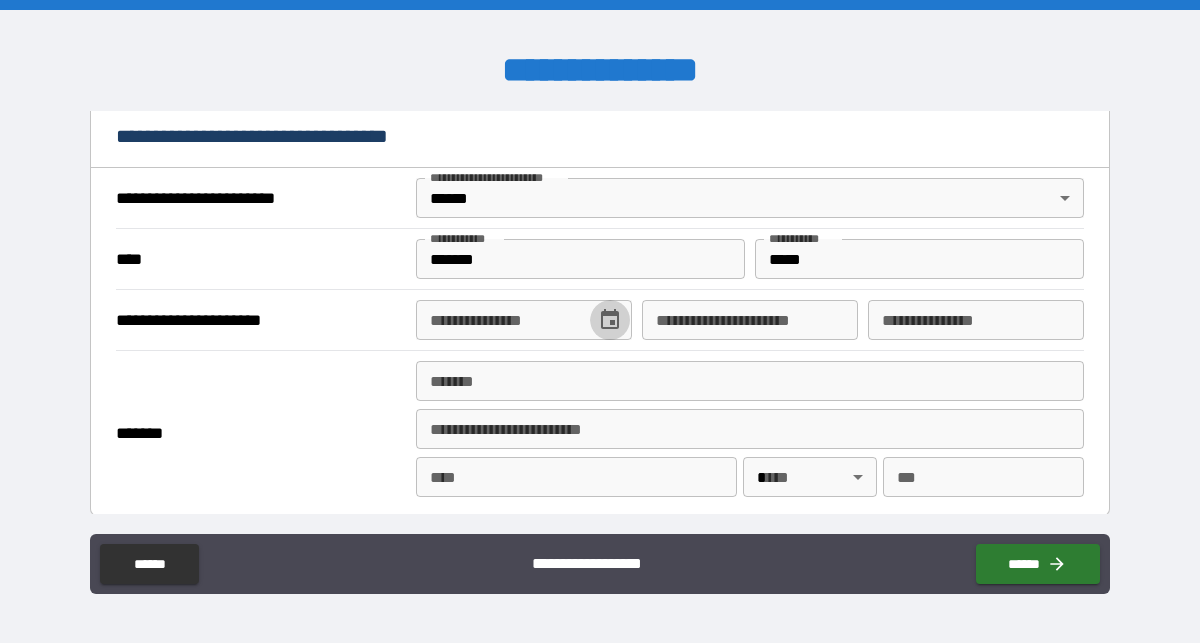 click 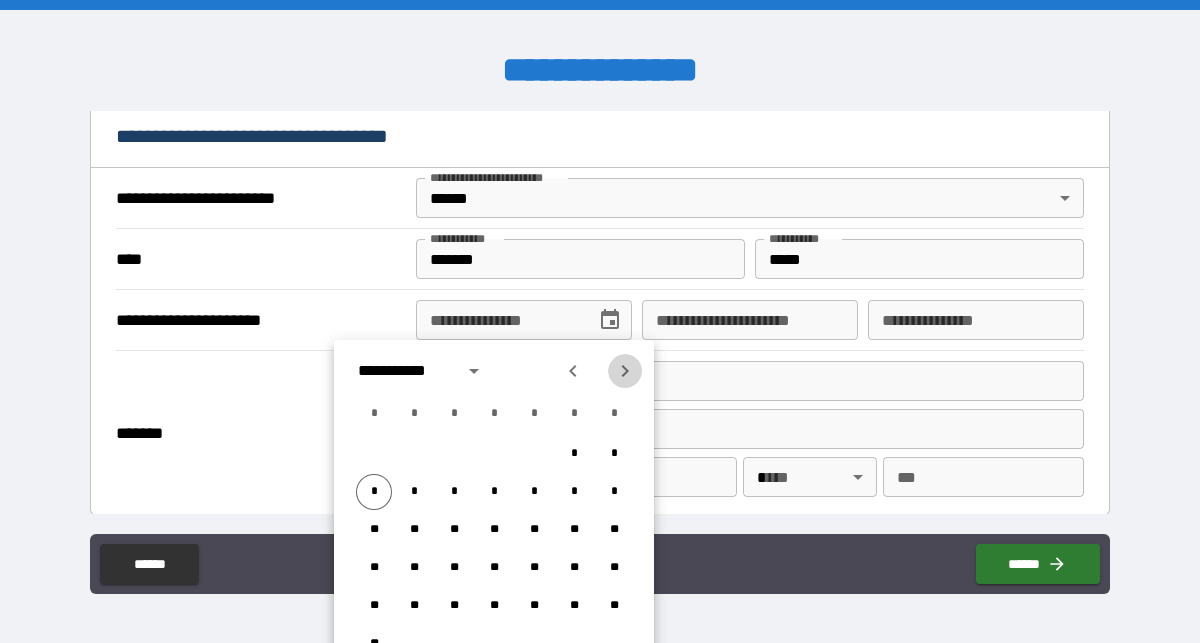 click 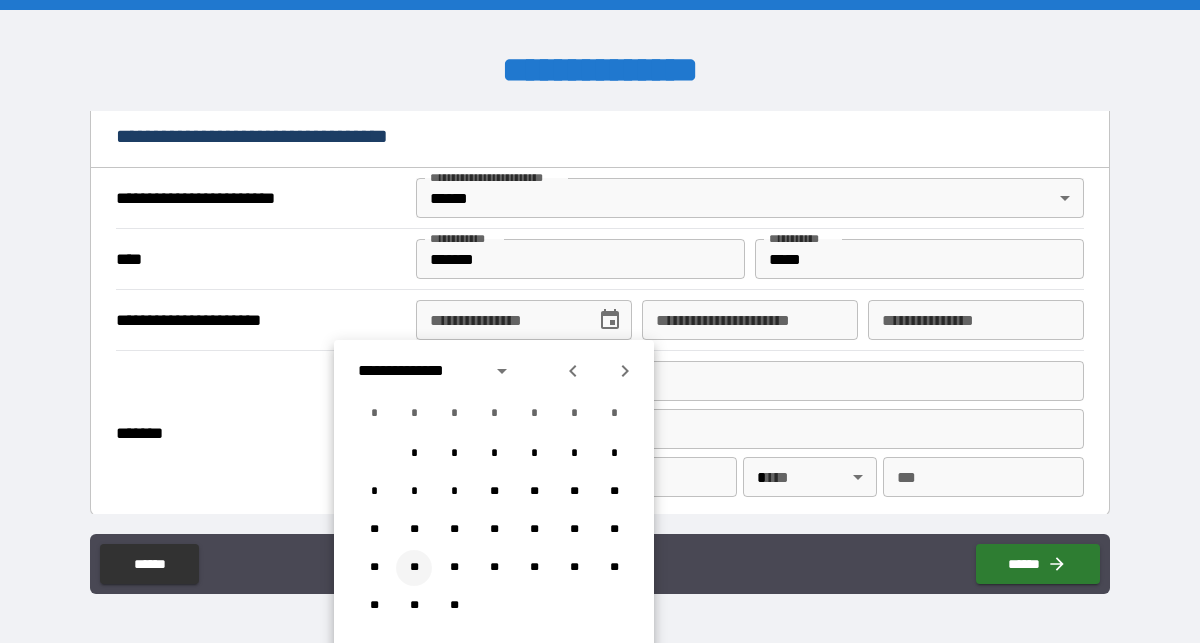 click on "**" at bounding box center [414, 568] 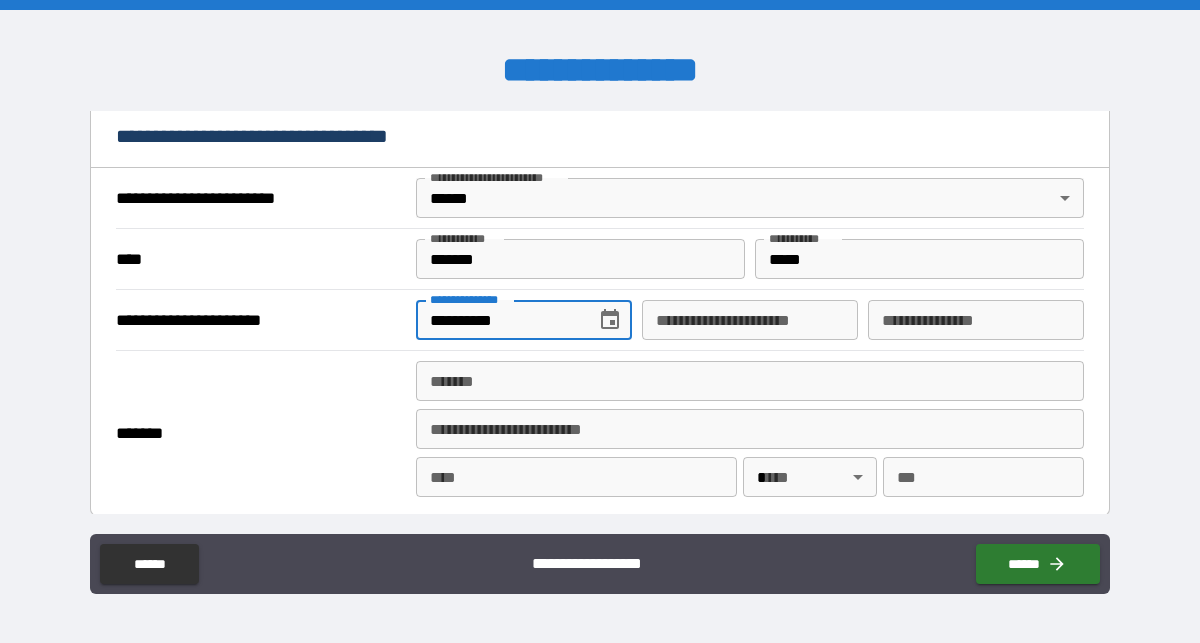 type on "**********" 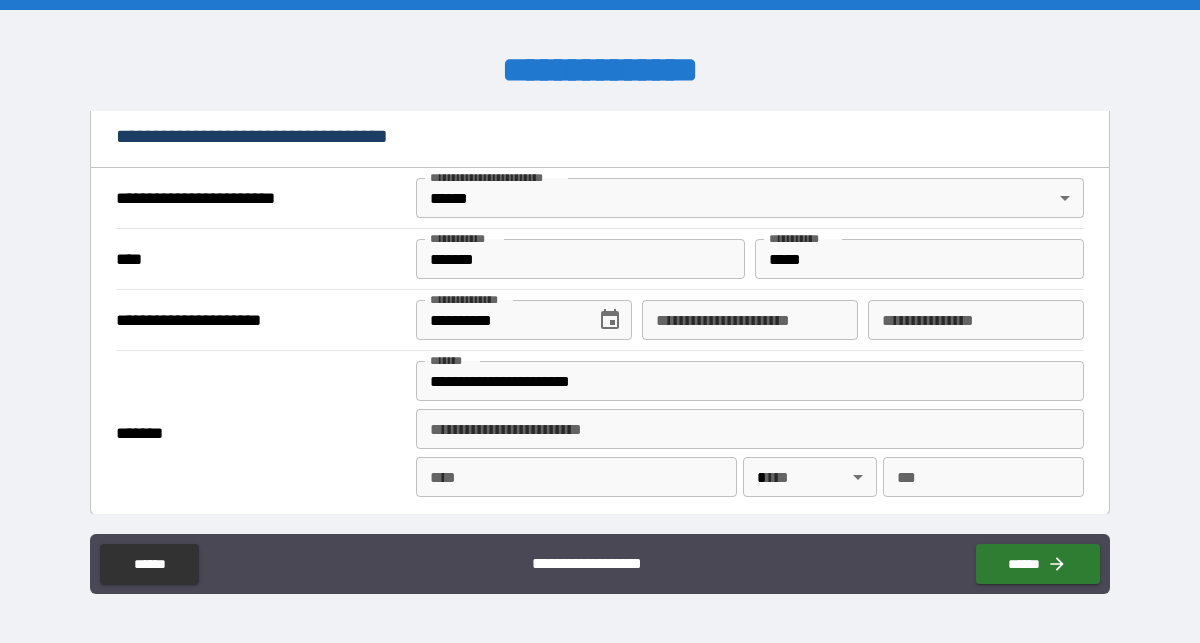 type on "**********" 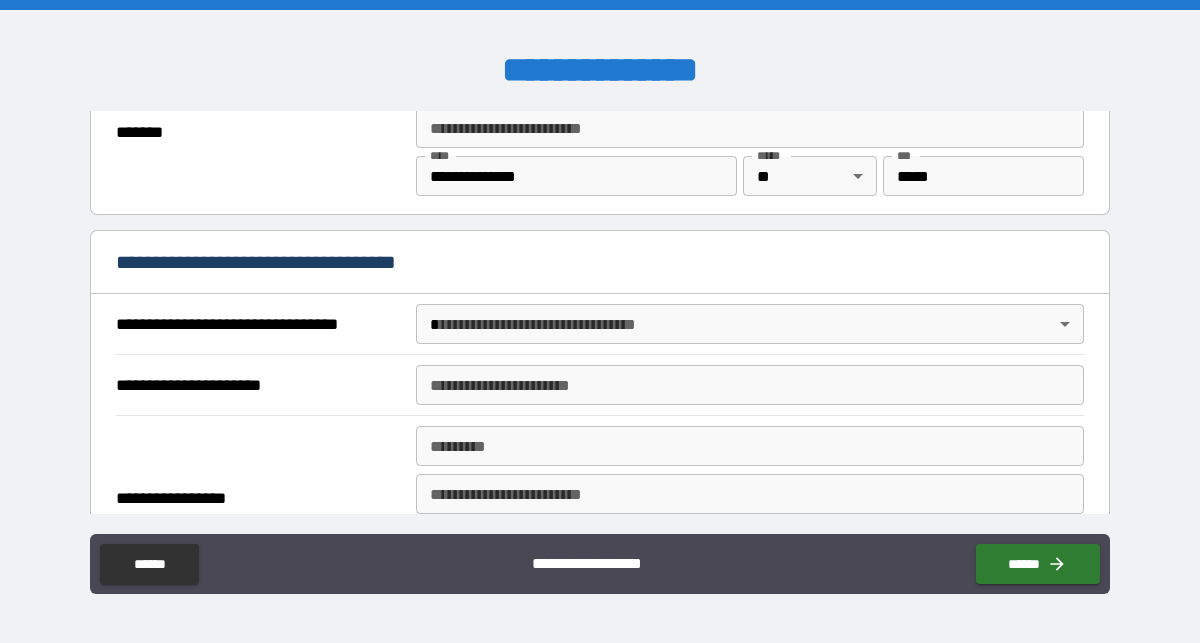 scroll, scrollTop: 1023, scrollLeft: 0, axis: vertical 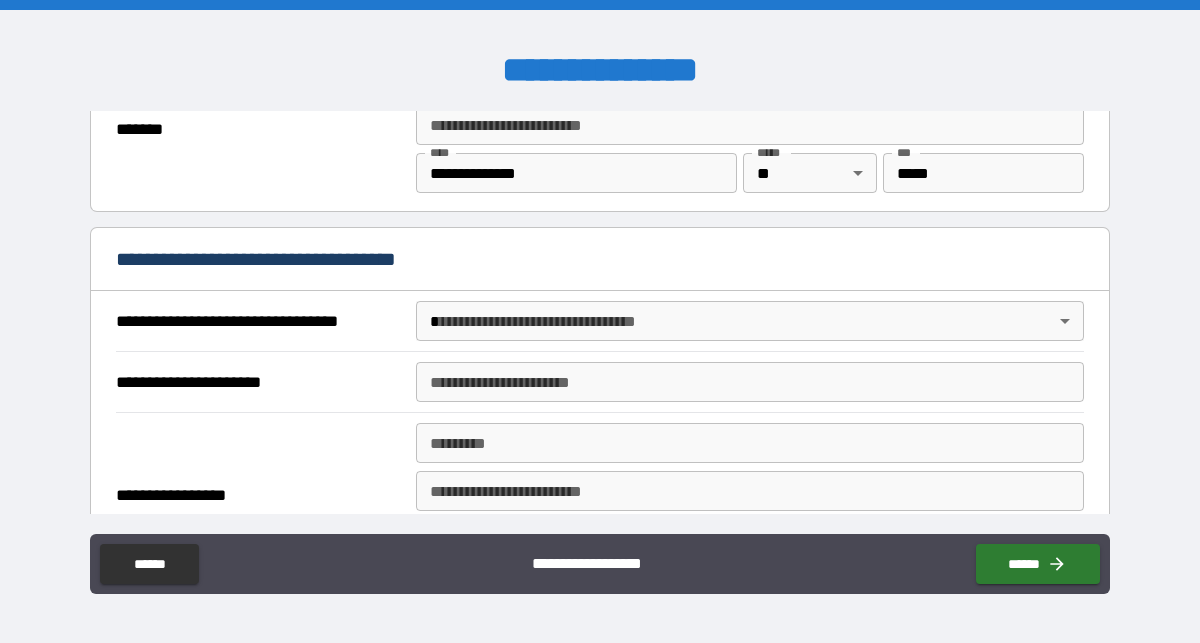 click on "**********" at bounding box center (600, 321) 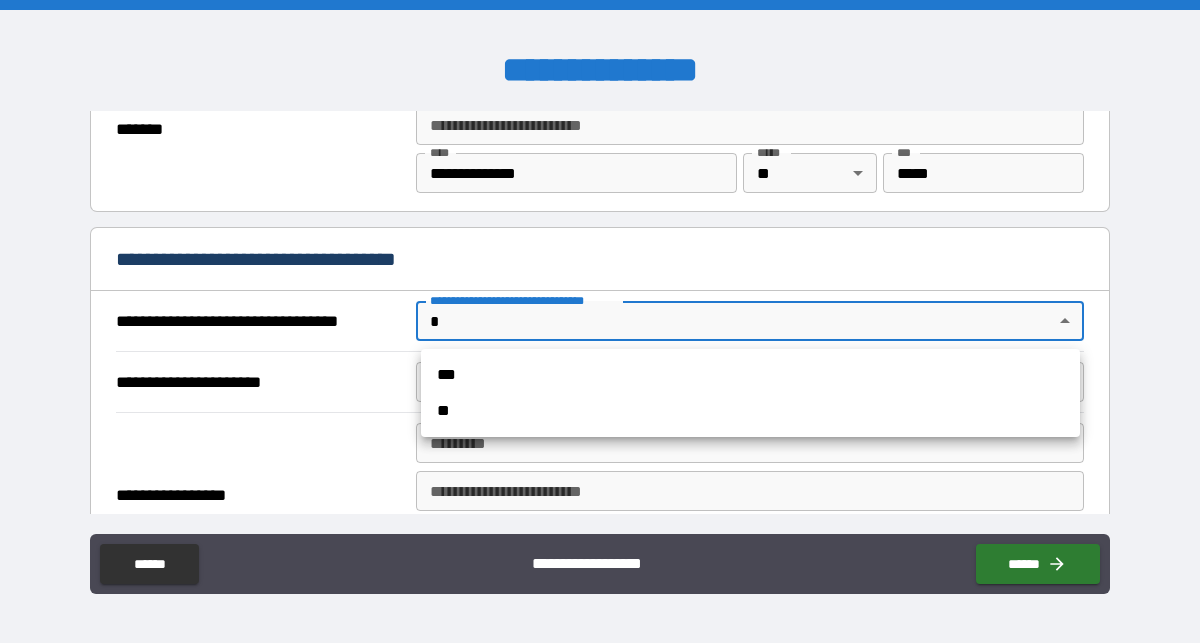 click on "***" at bounding box center (750, 375) 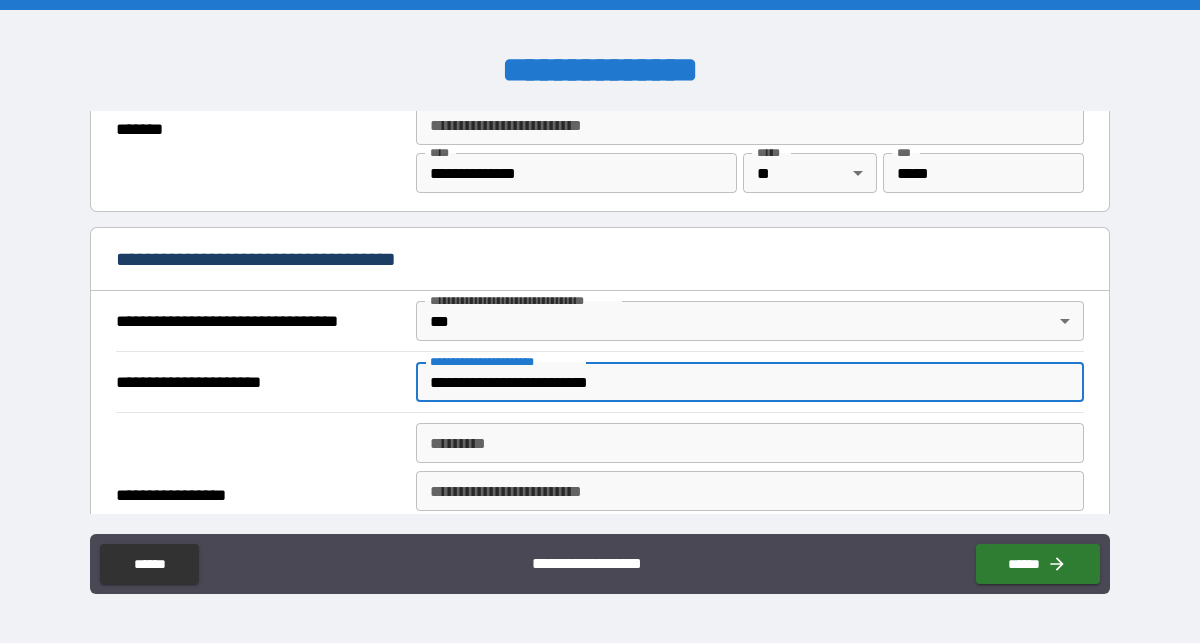 type on "**********" 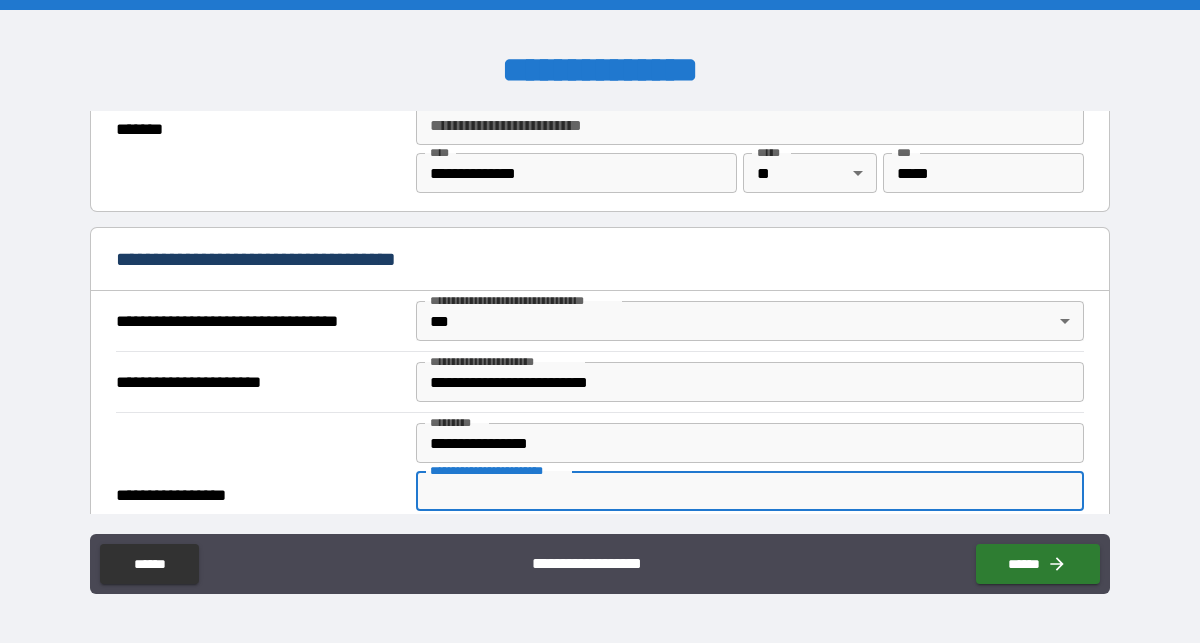 type on "**********" 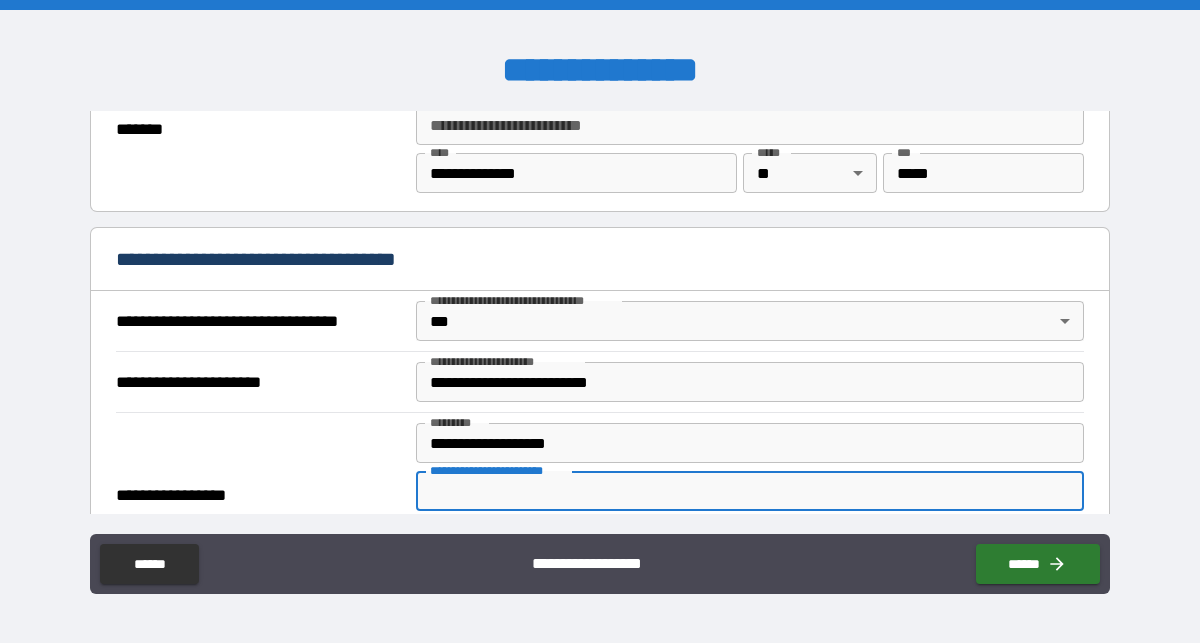 type on "**" 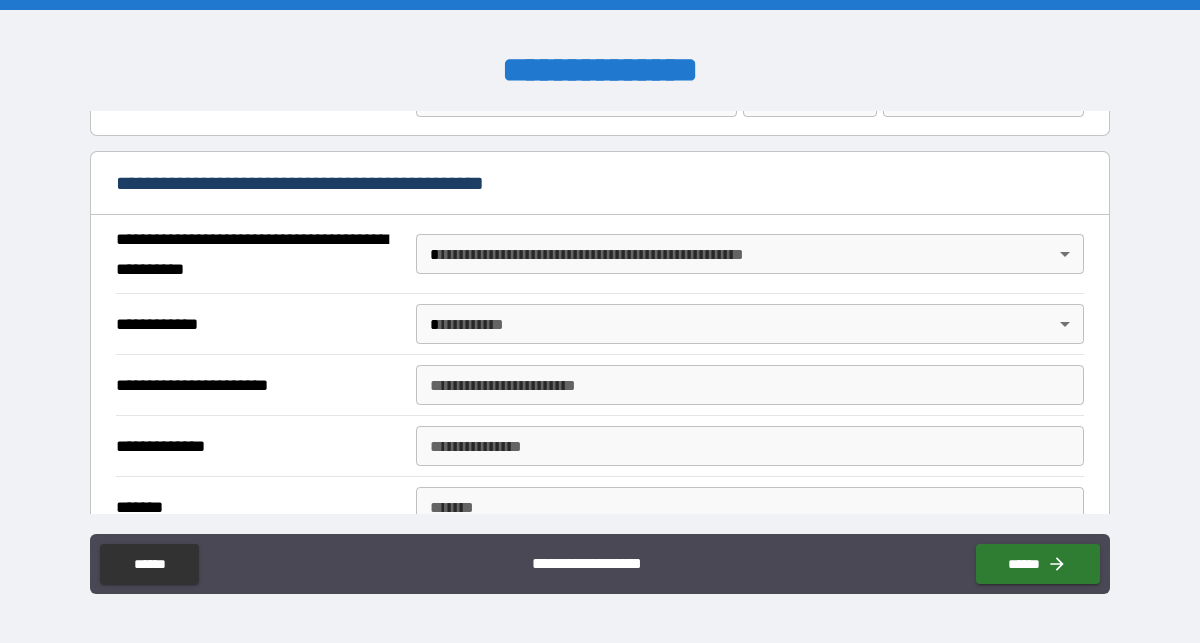 scroll, scrollTop: 1466, scrollLeft: 0, axis: vertical 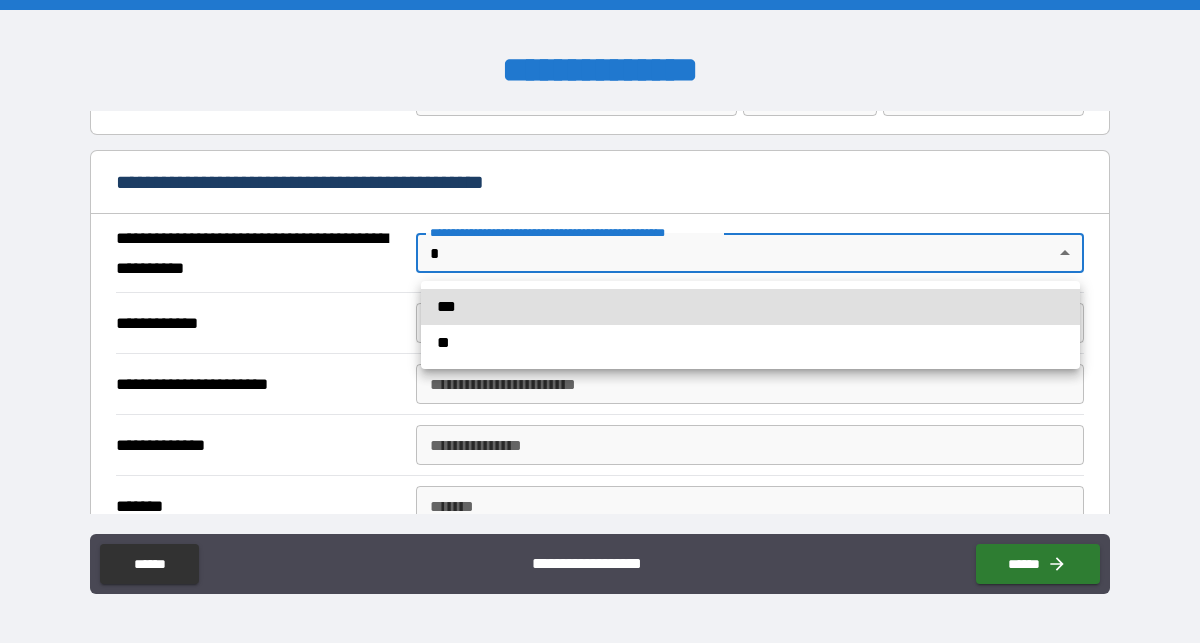 click on "**********" at bounding box center (600, 321) 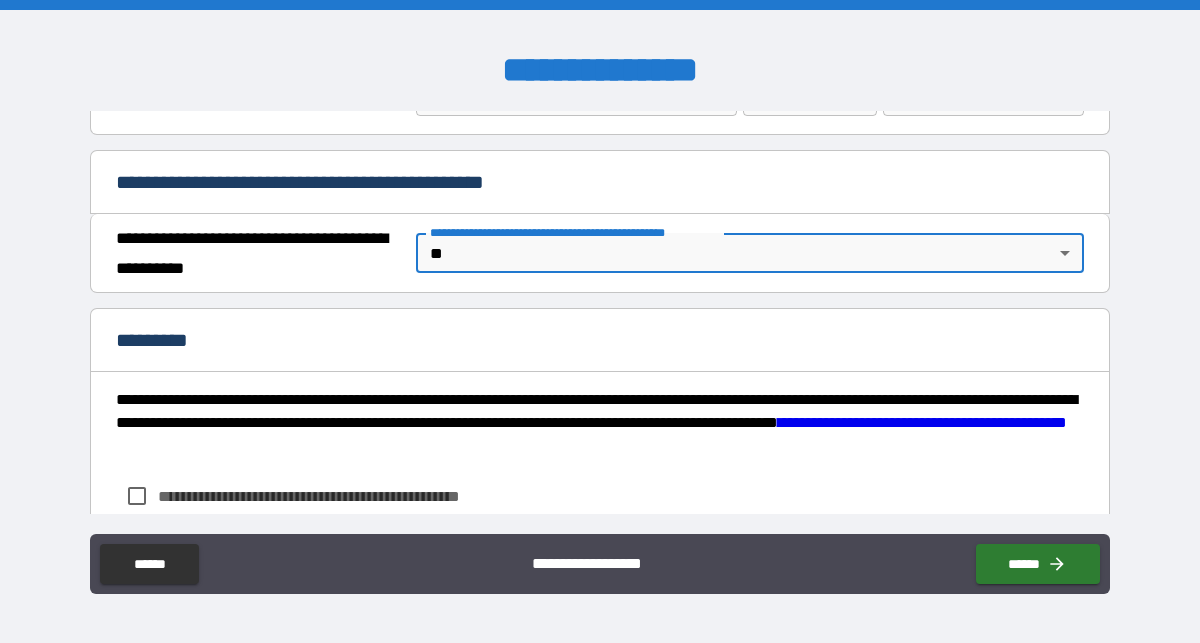 type on "*" 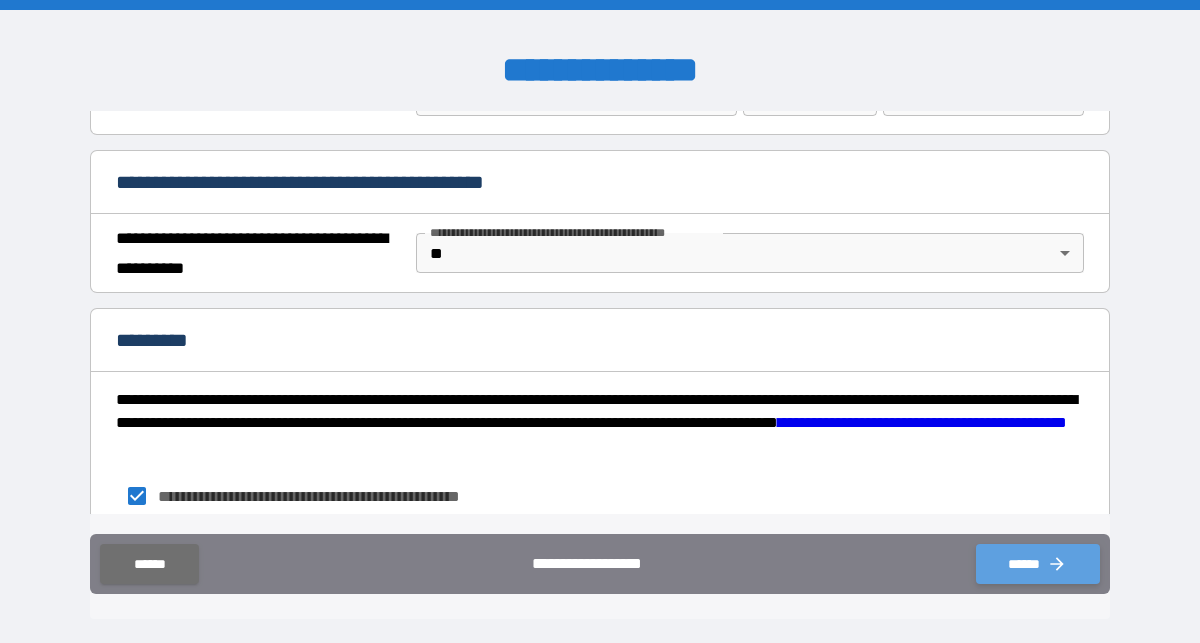 click on "******" at bounding box center (1038, 564) 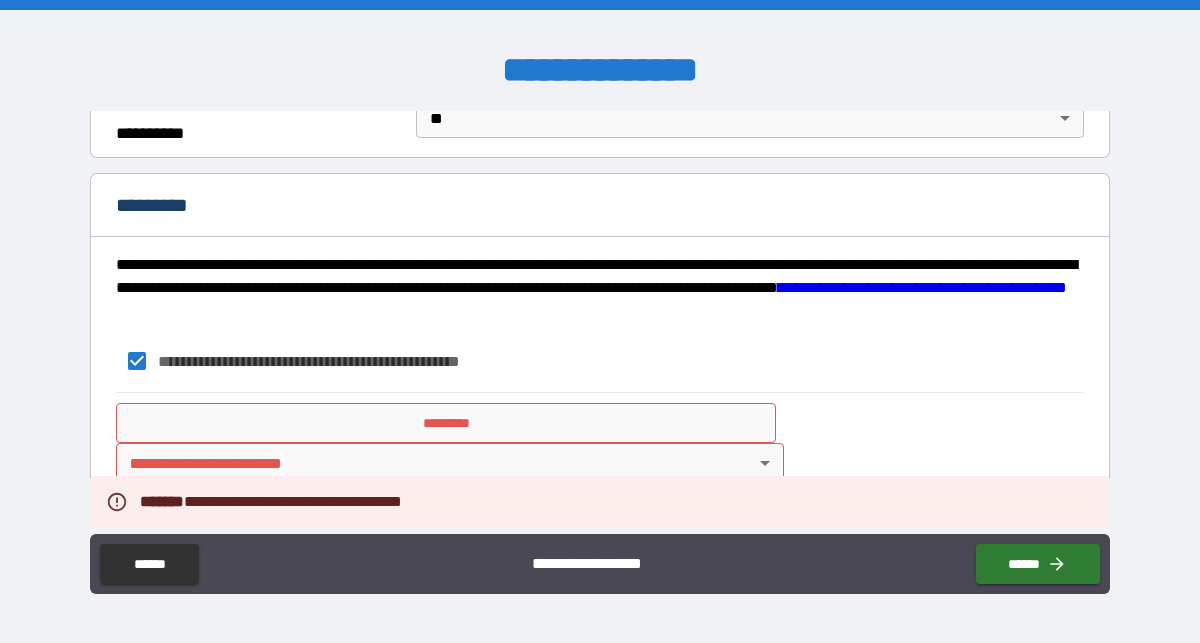 scroll, scrollTop: 1601, scrollLeft: 0, axis: vertical 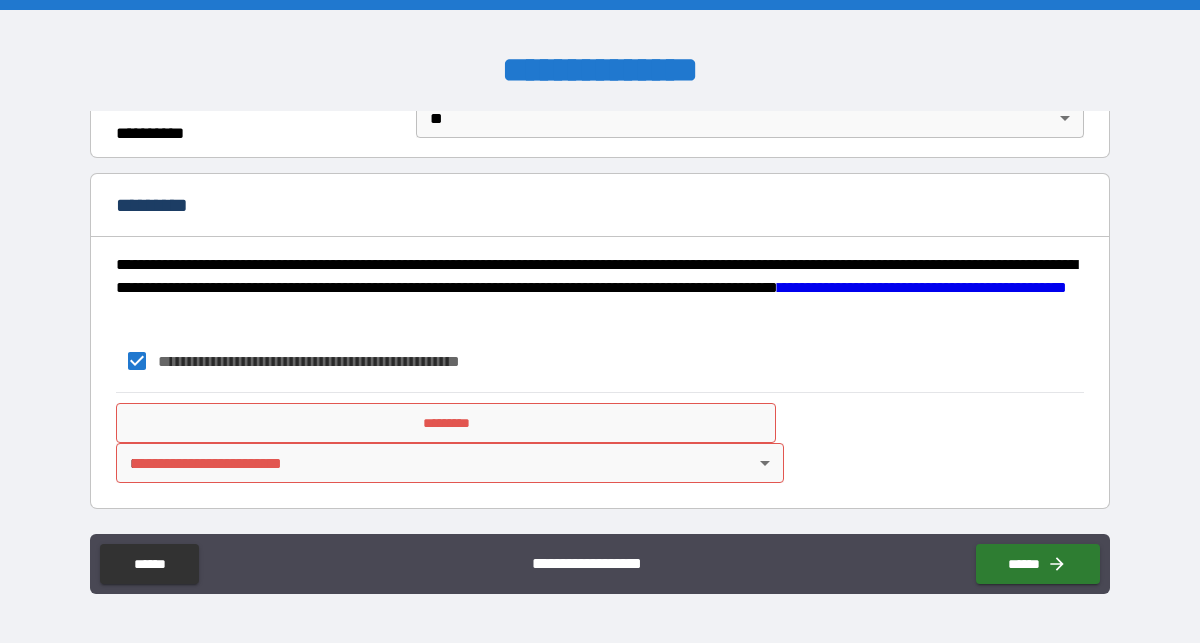 click on "**********" at bounding box center (600, 321) 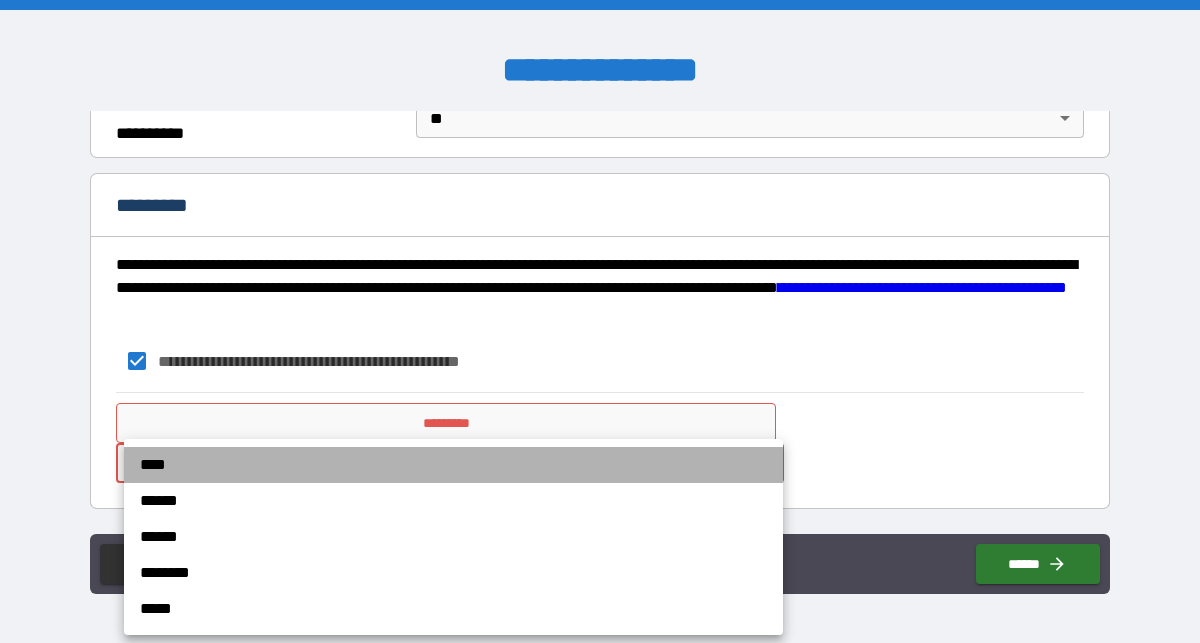 click on "****" at bounding box center (453, 465) 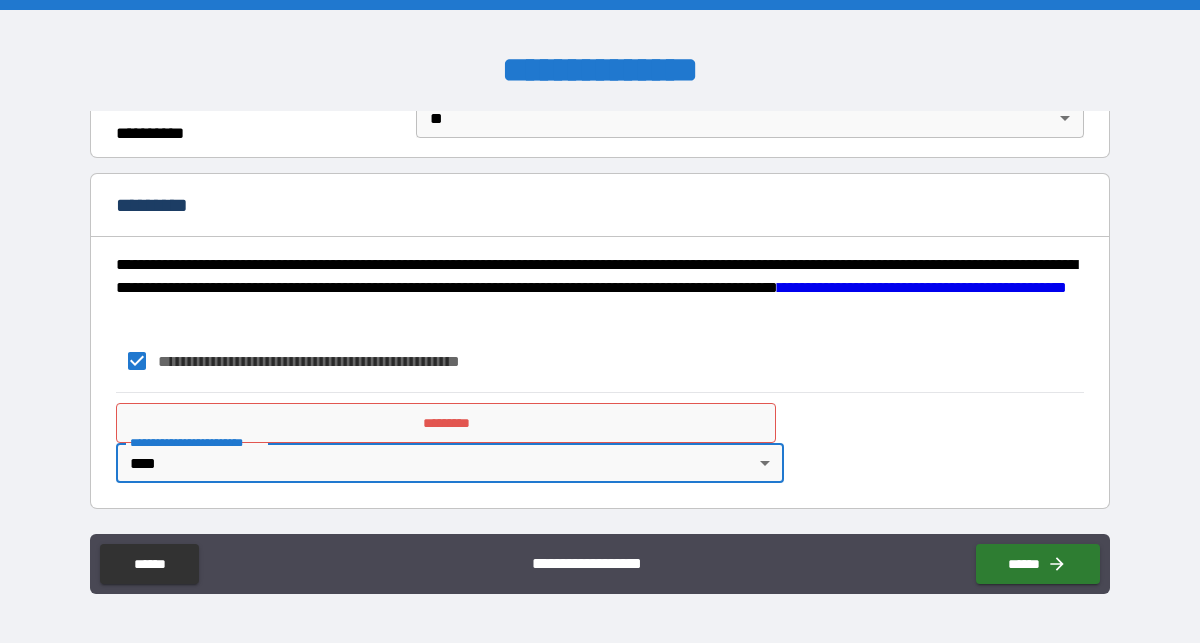 click on "*********" at bounding box center (445, 423) 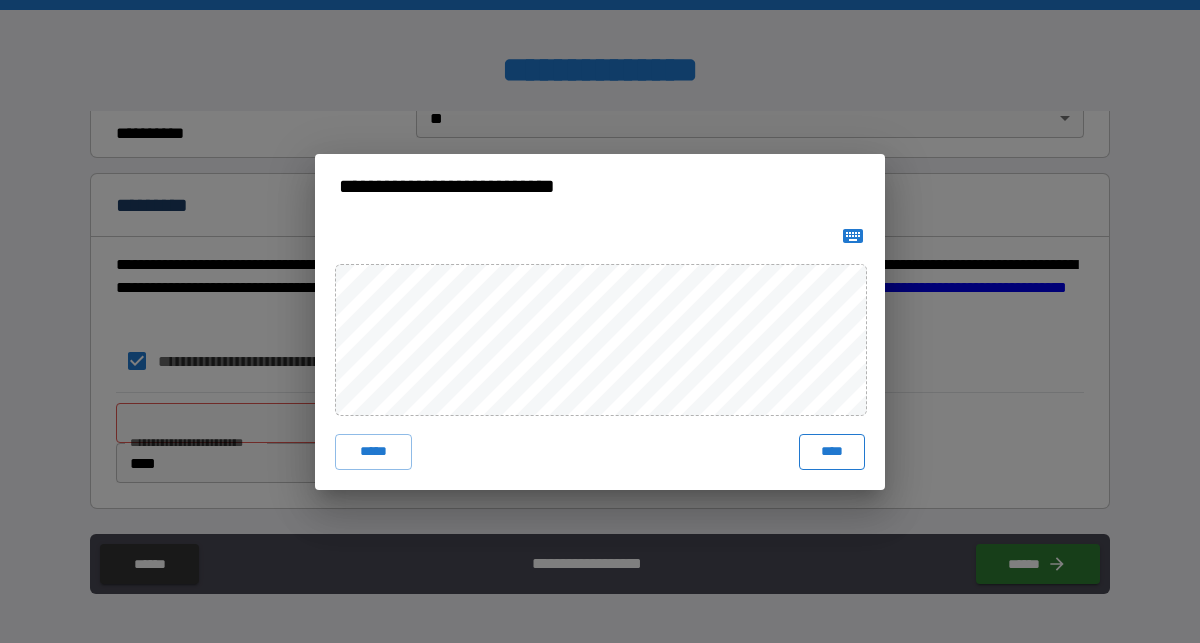 click on "****" at bounding box center [832, 452] 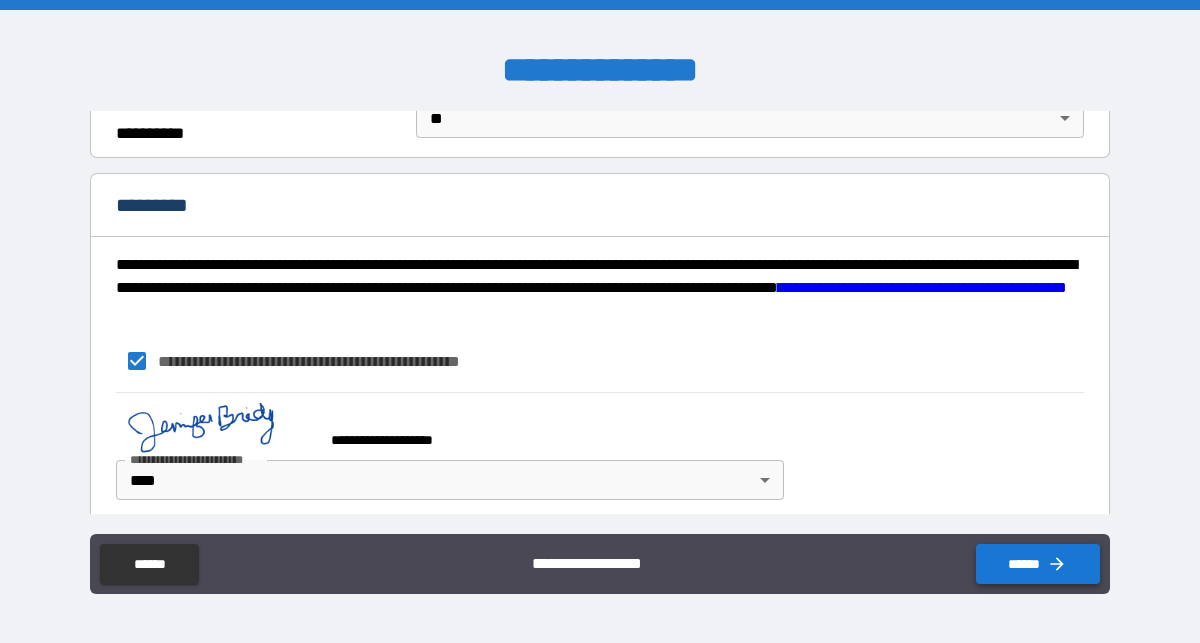 click on "******" at bounding box center [1038, 564] 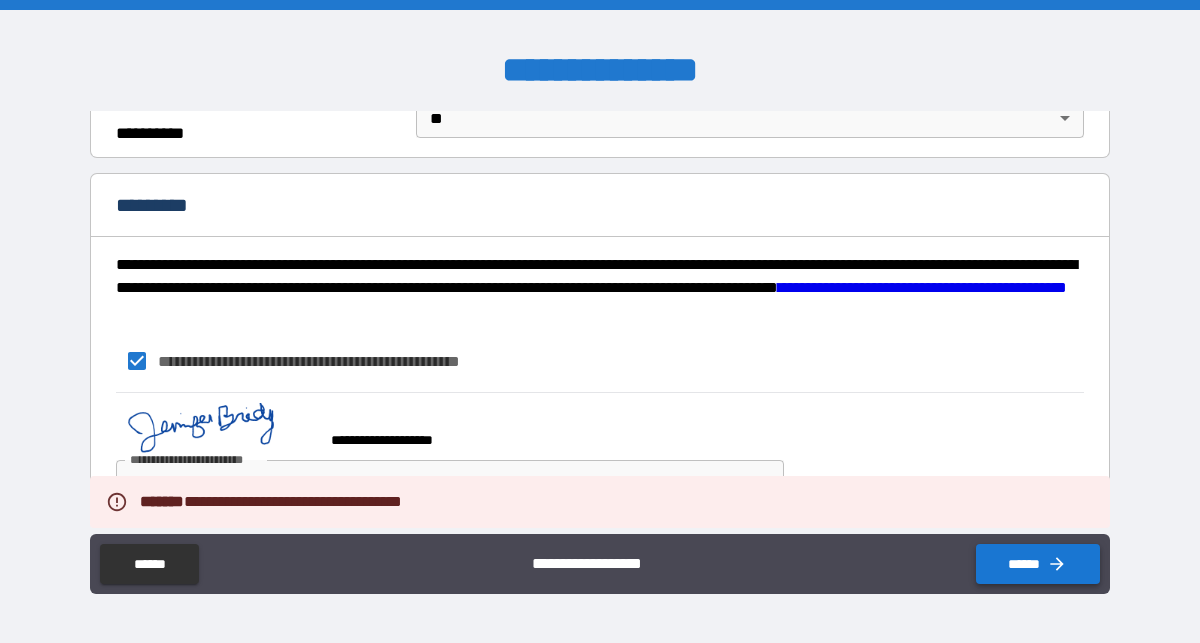 click on "******" at bounding box center (1038, 564) 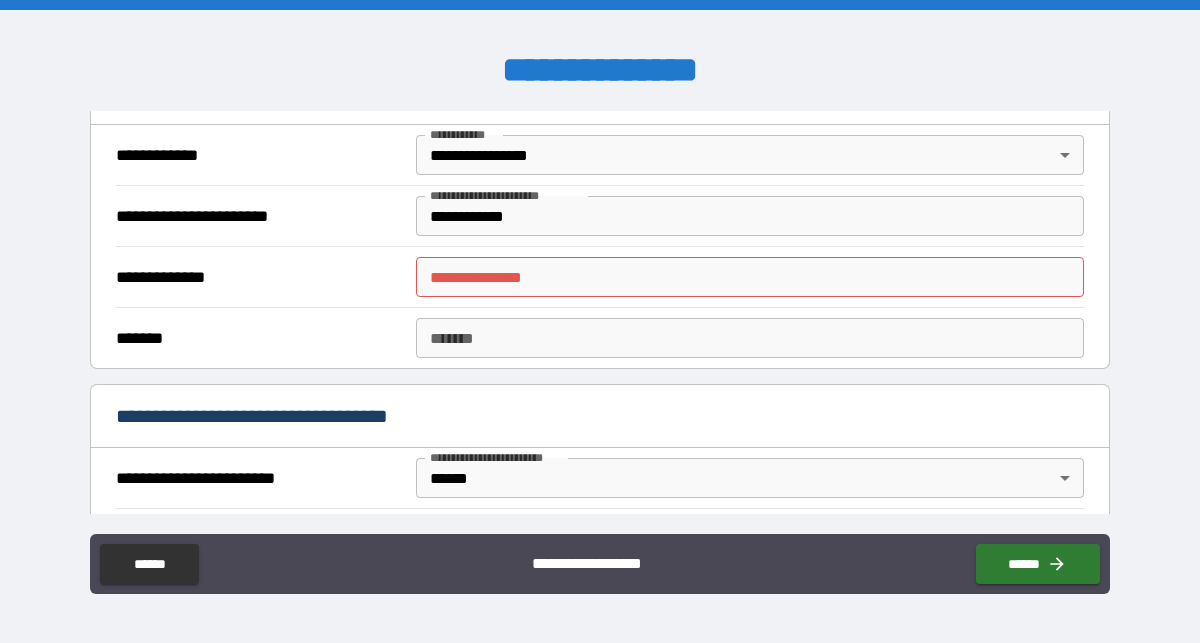 scroll, scrollTop: 438, scrollLeft: 0, axis: vertical 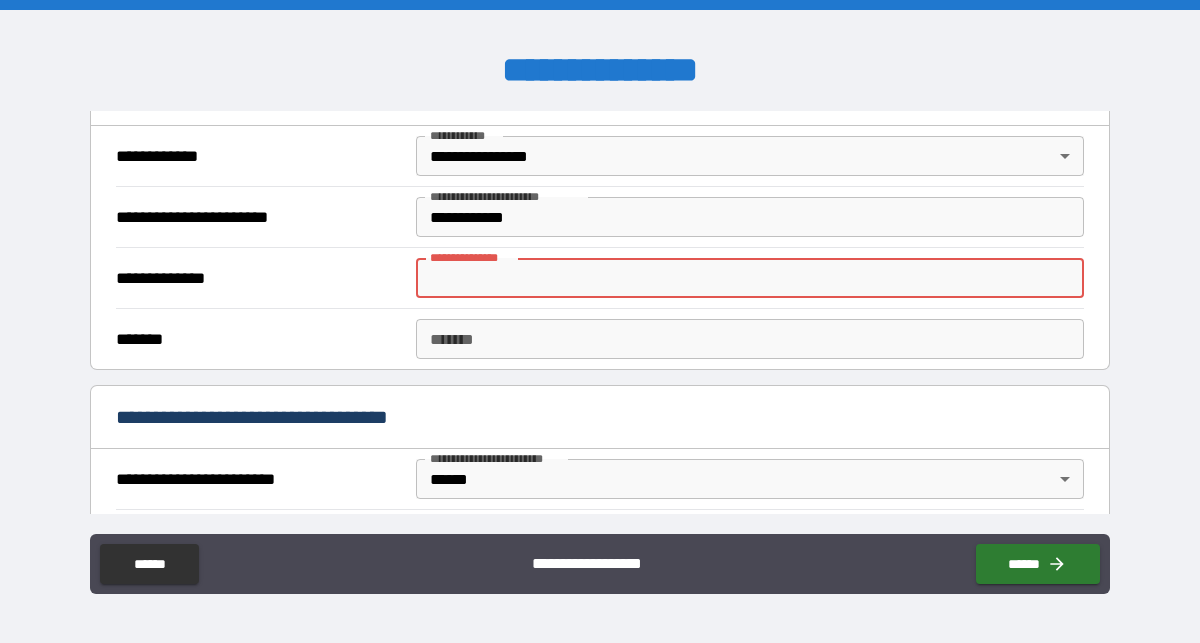 click on "**********" at bounding box center (749, 278) 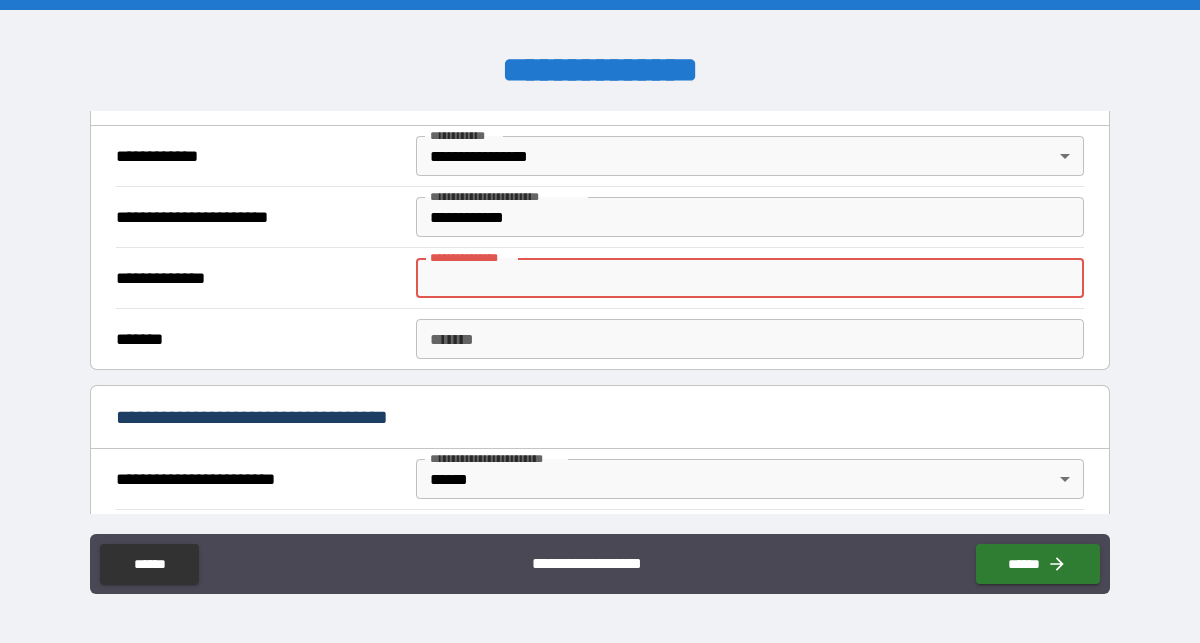 type on "*" 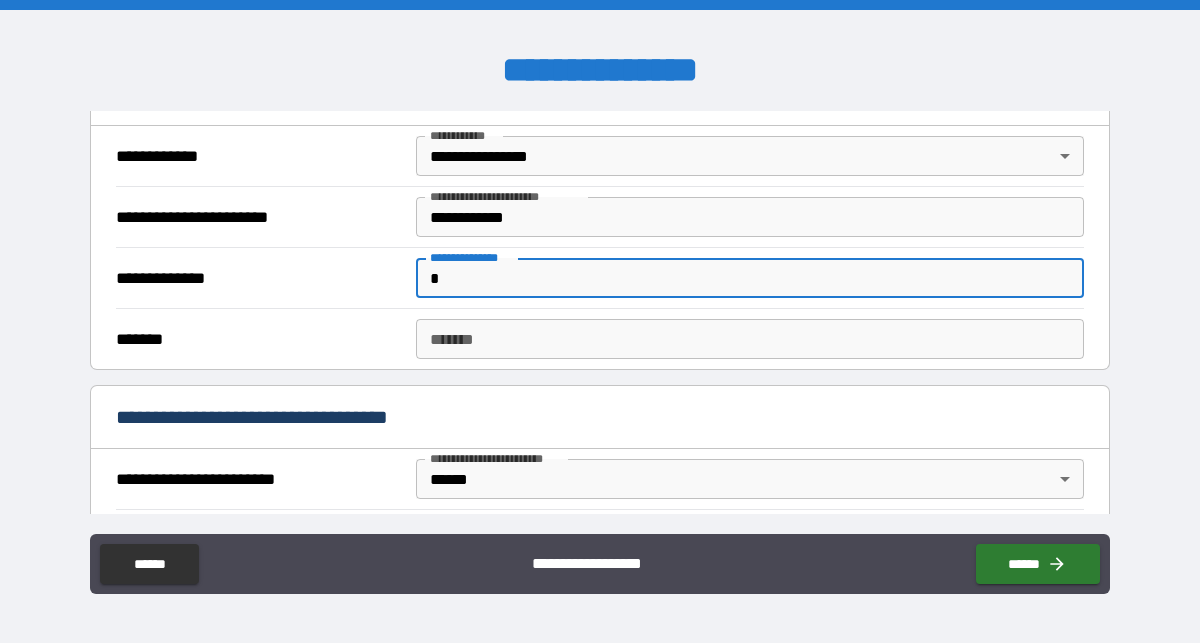 type 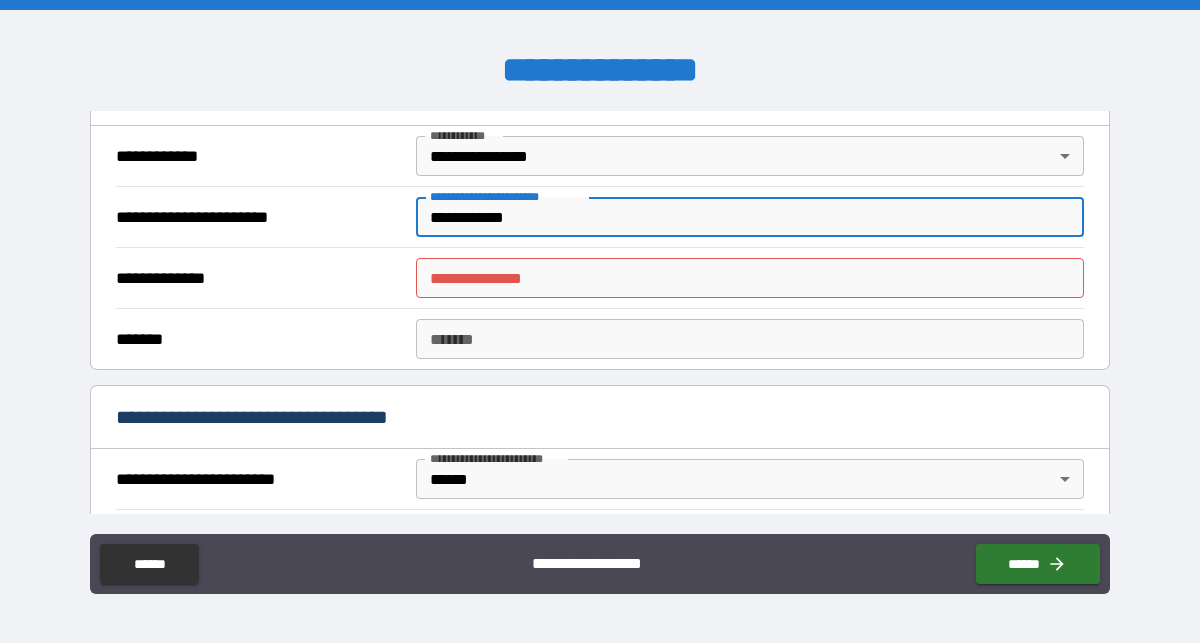 click on "**********" at bounding box center (749, 217) 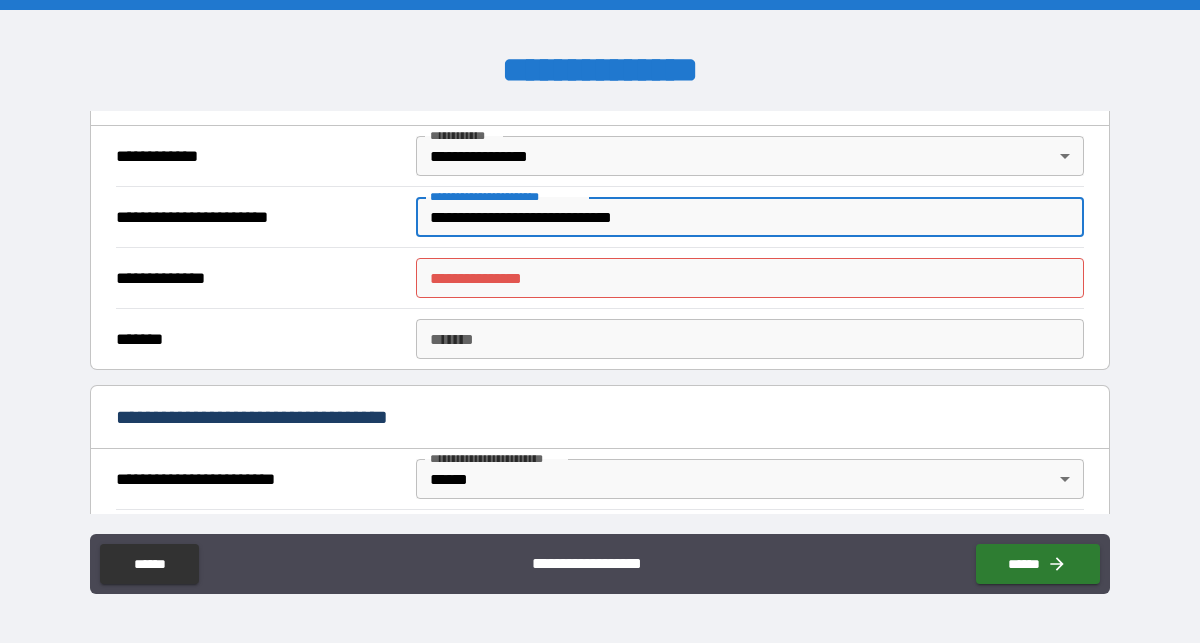 type on "**********" 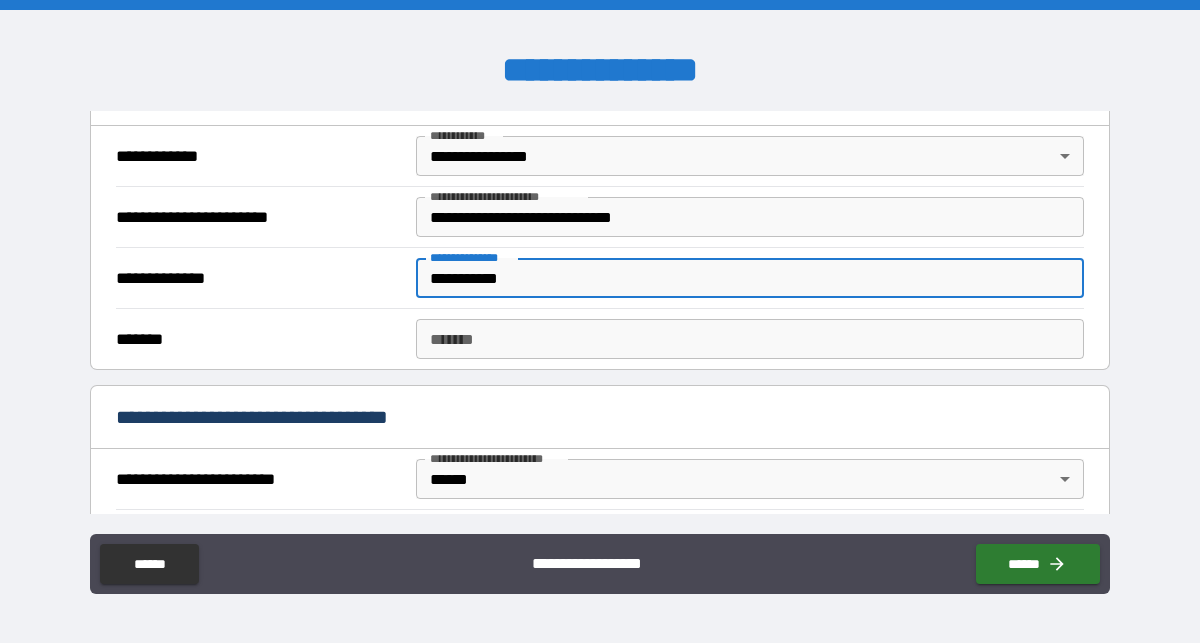 type on "**********" 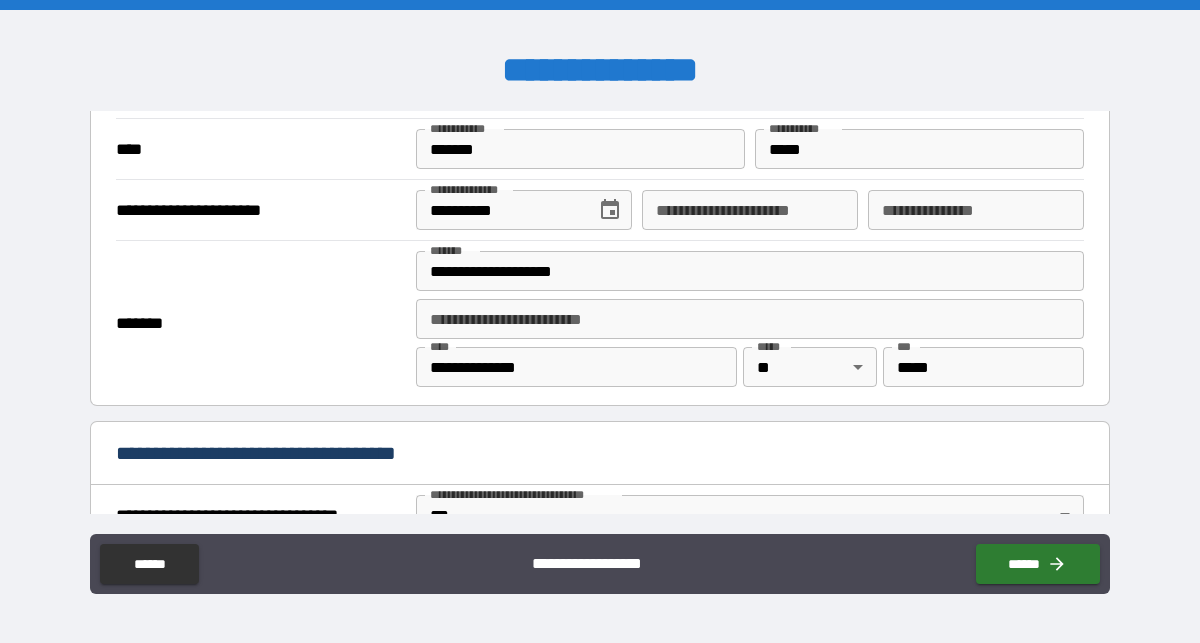 scroll, scrollTop: 893, scrollLeft: 0, axis: vertical 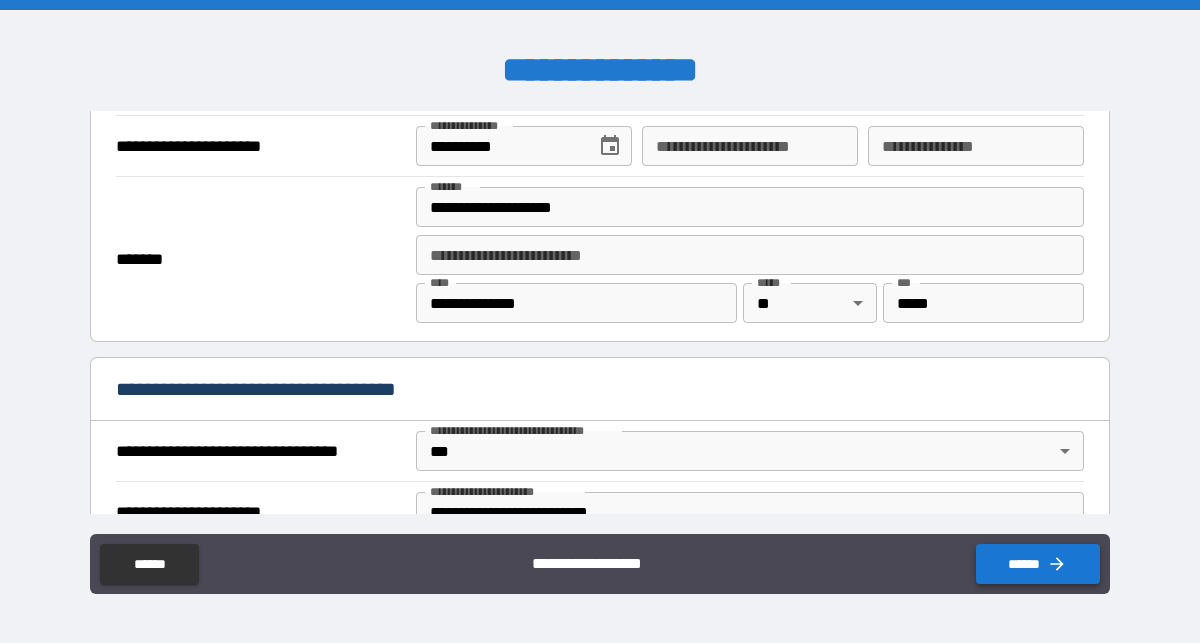 type on "**********" 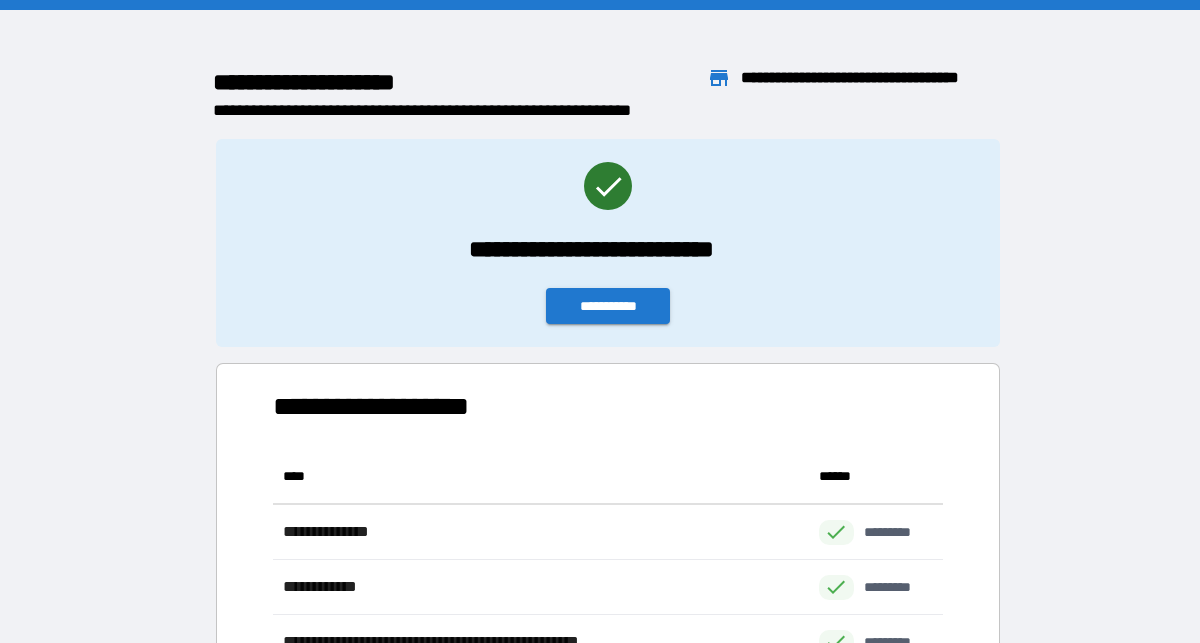 scroll, scrollTop: 1, scrollLeft: 1, axis: both 